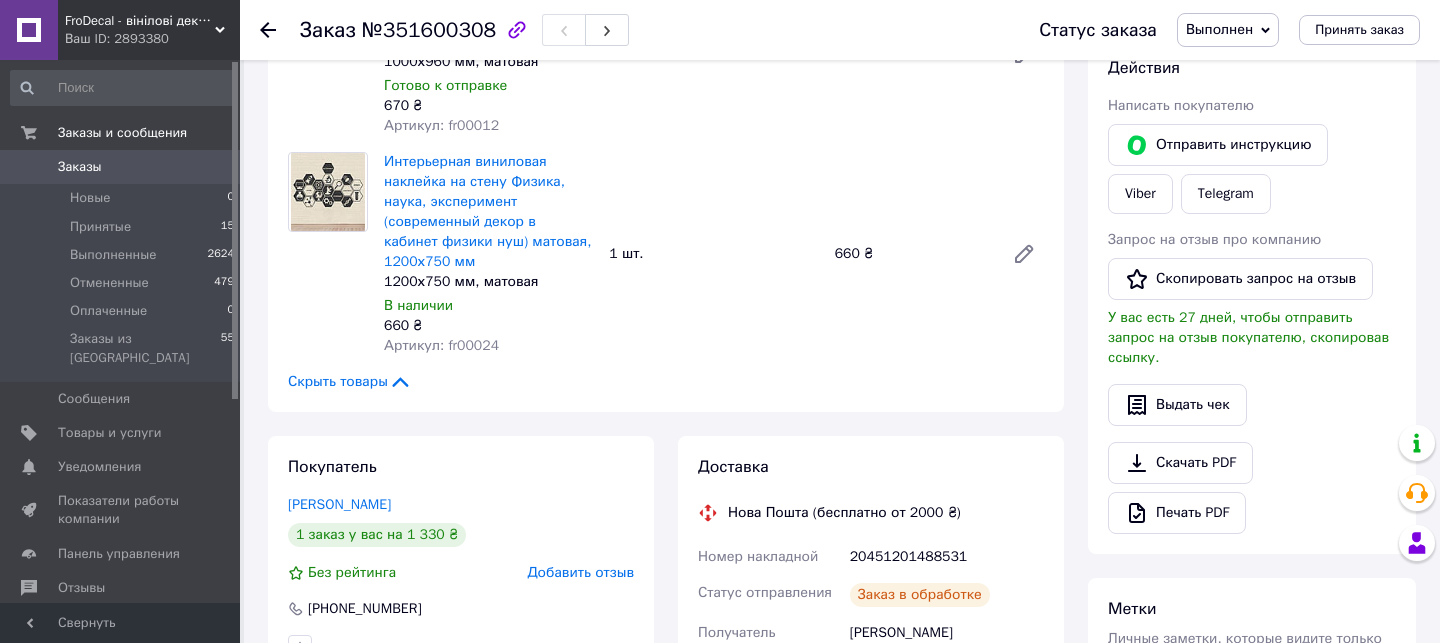 scroll, scrollTop: 259, scrollLeft: 0, axis: vertical 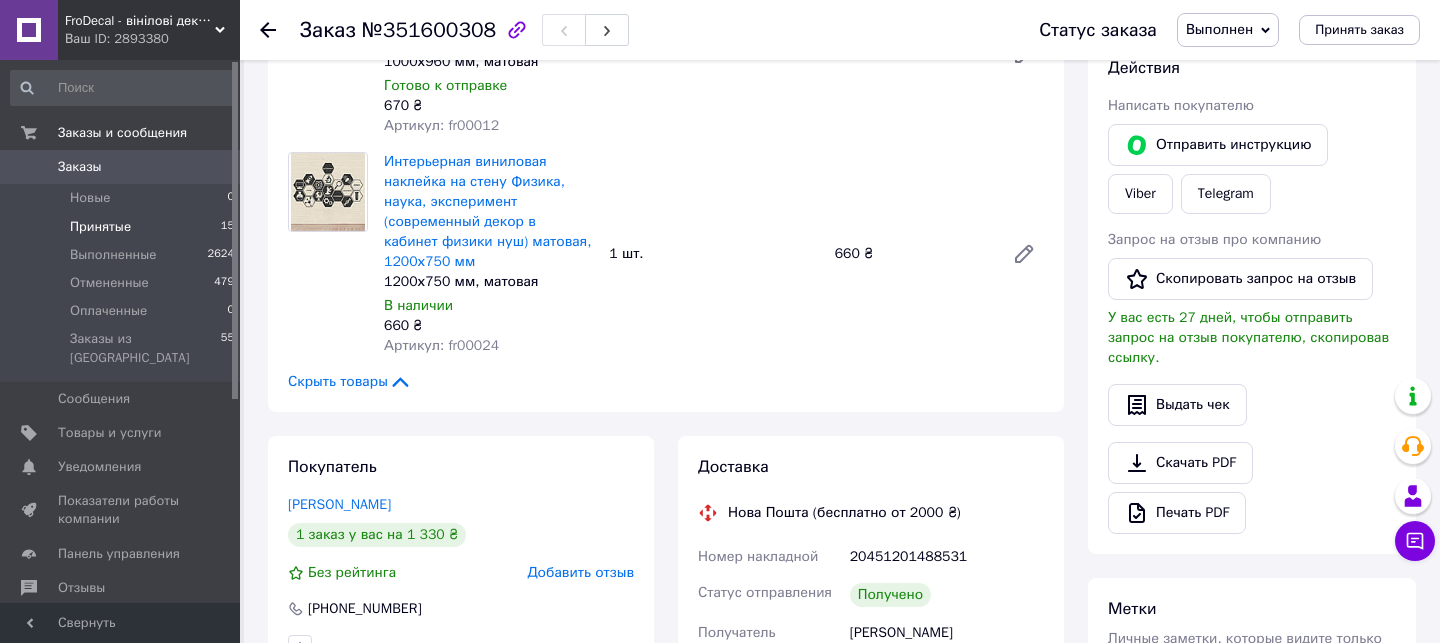 click on "Принятые 15" at bounding box center (123, 227) 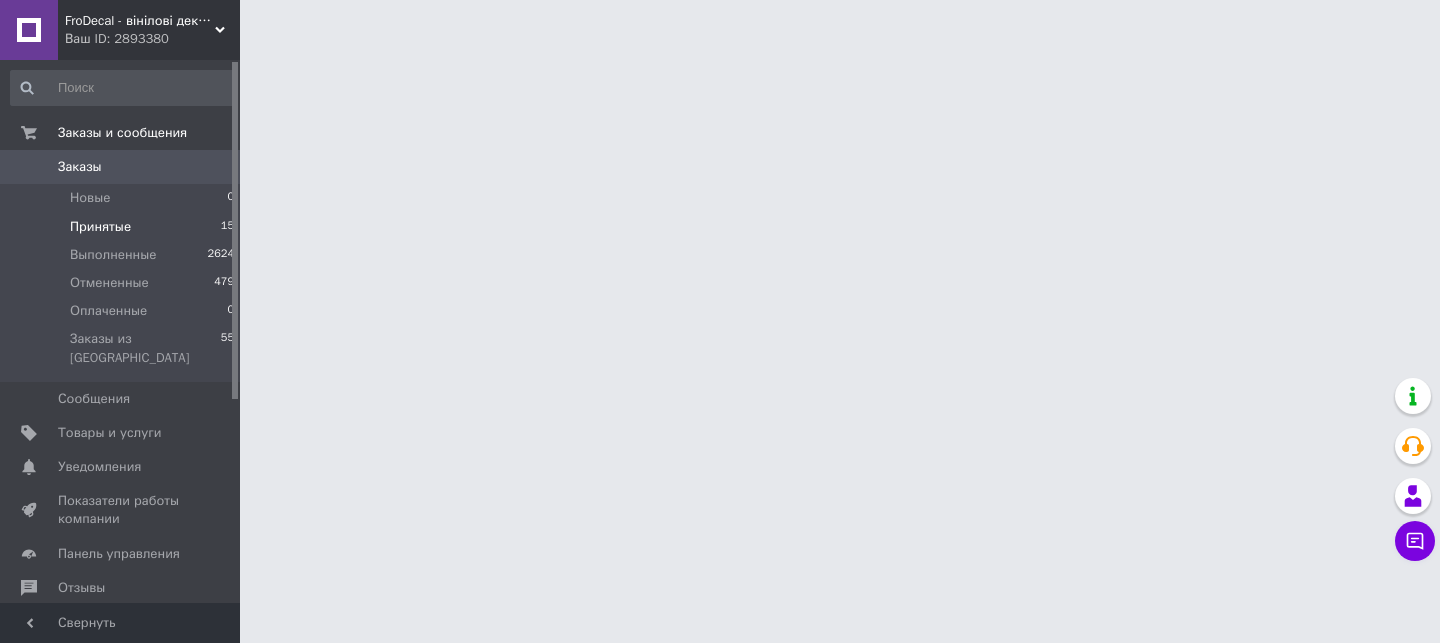 scroll, scrollTop: 0, scrollLeft: 0, axis: both 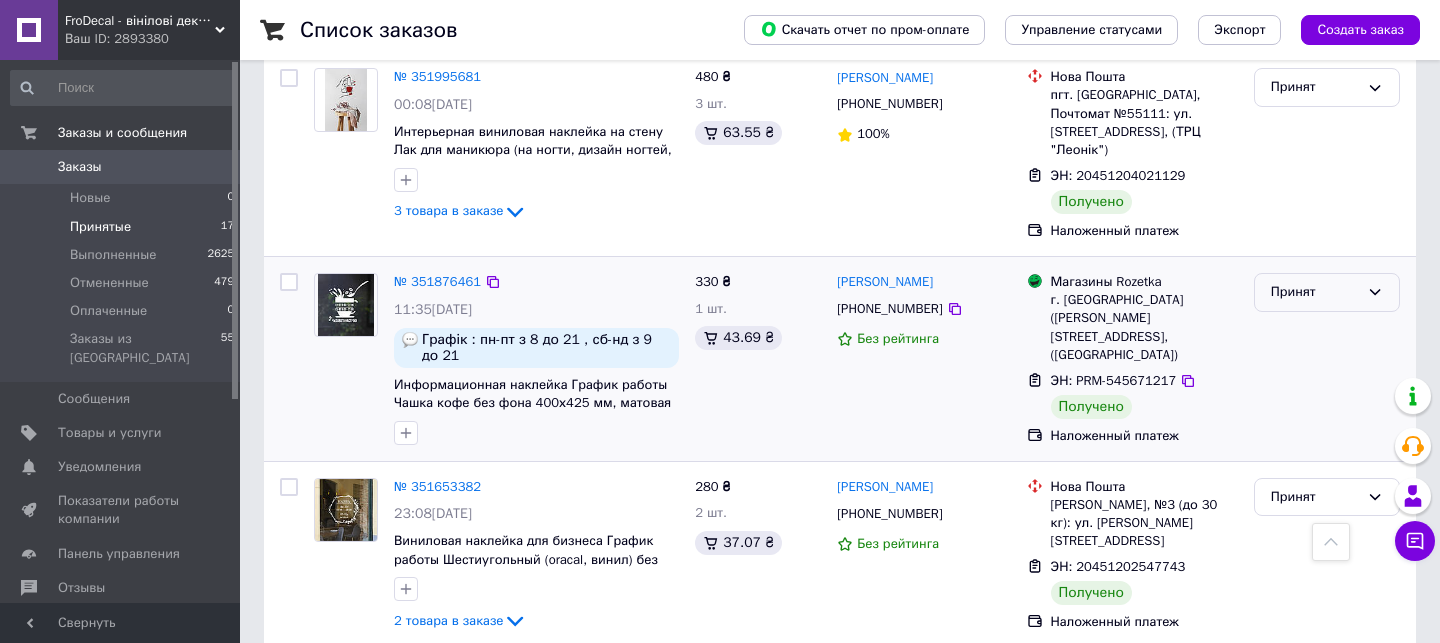 click on "Принят" at bounding box center [1315, 292] 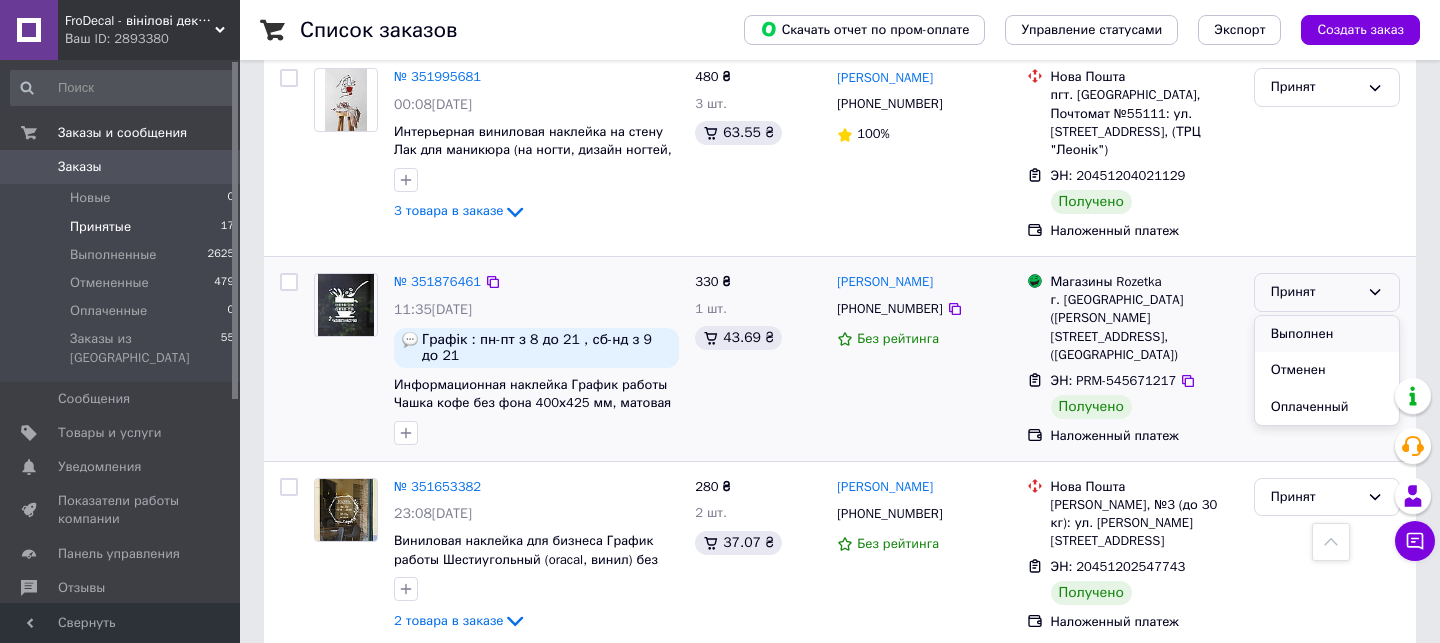 click on "Выполнен" at bounding box center (1327, 334) 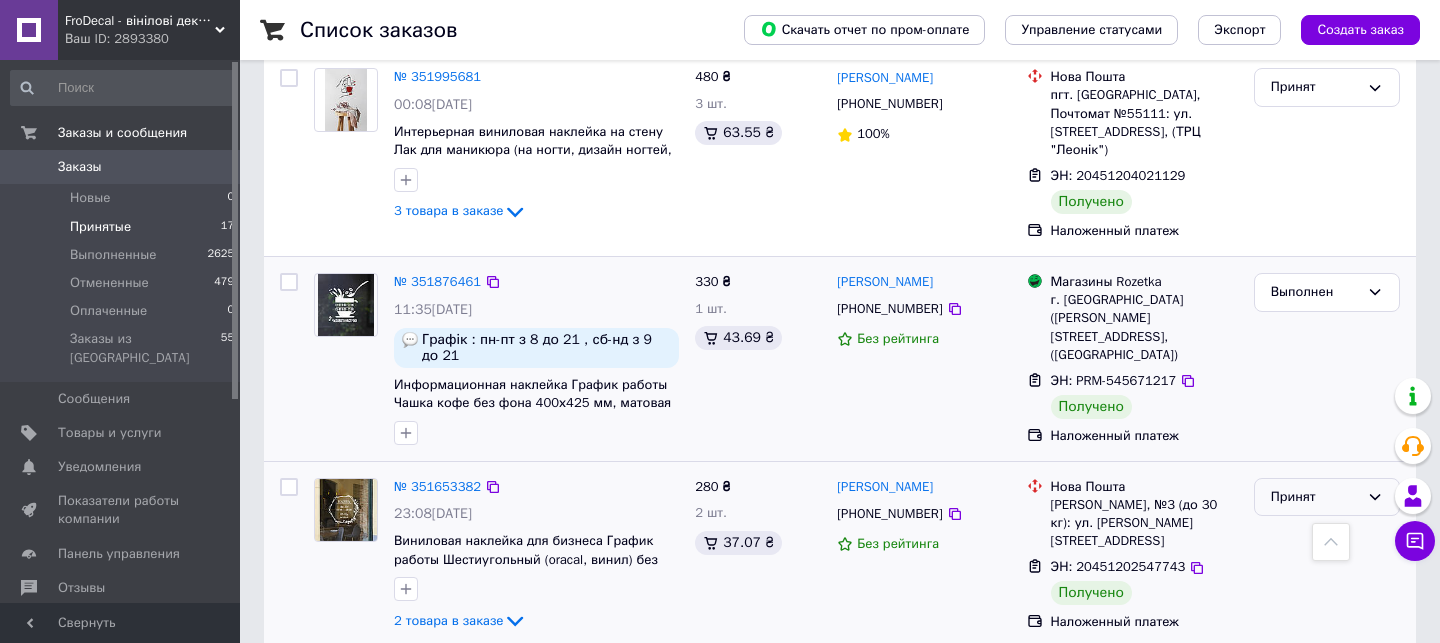 click on "Принят" at bounding box center (1315, 497) 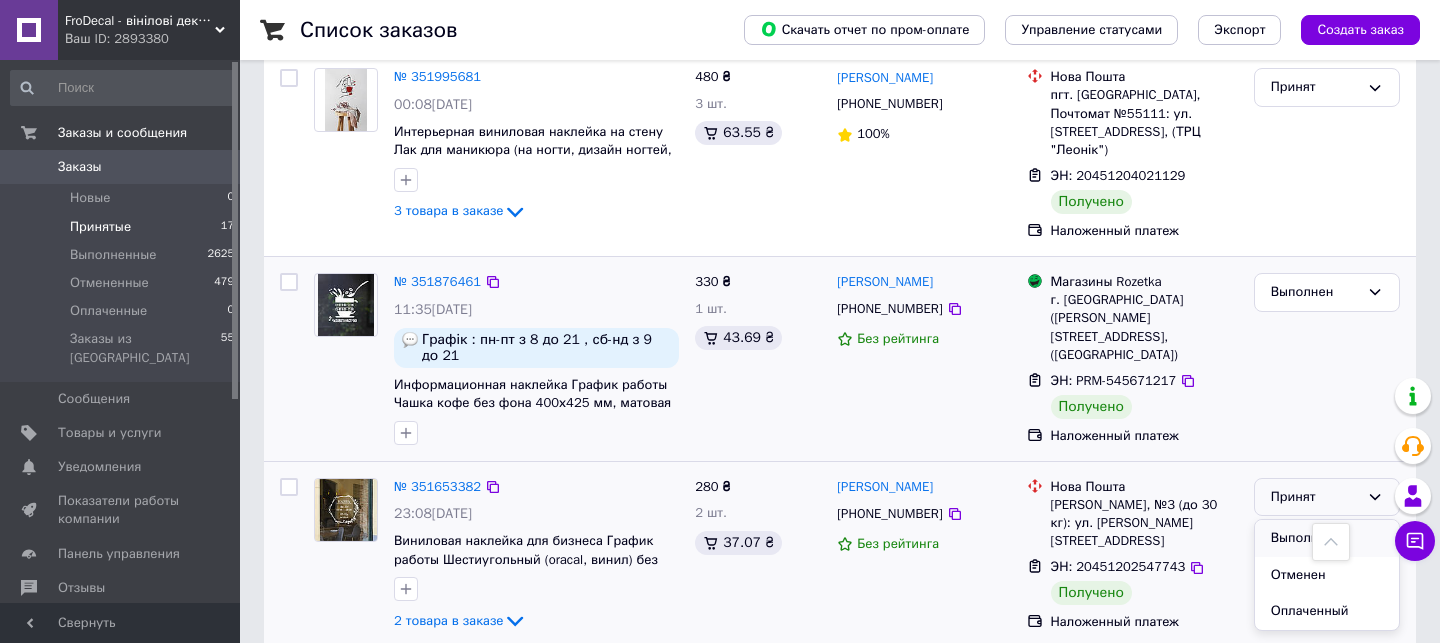 click on "Выполнен" at bounding box center [1327, 538] 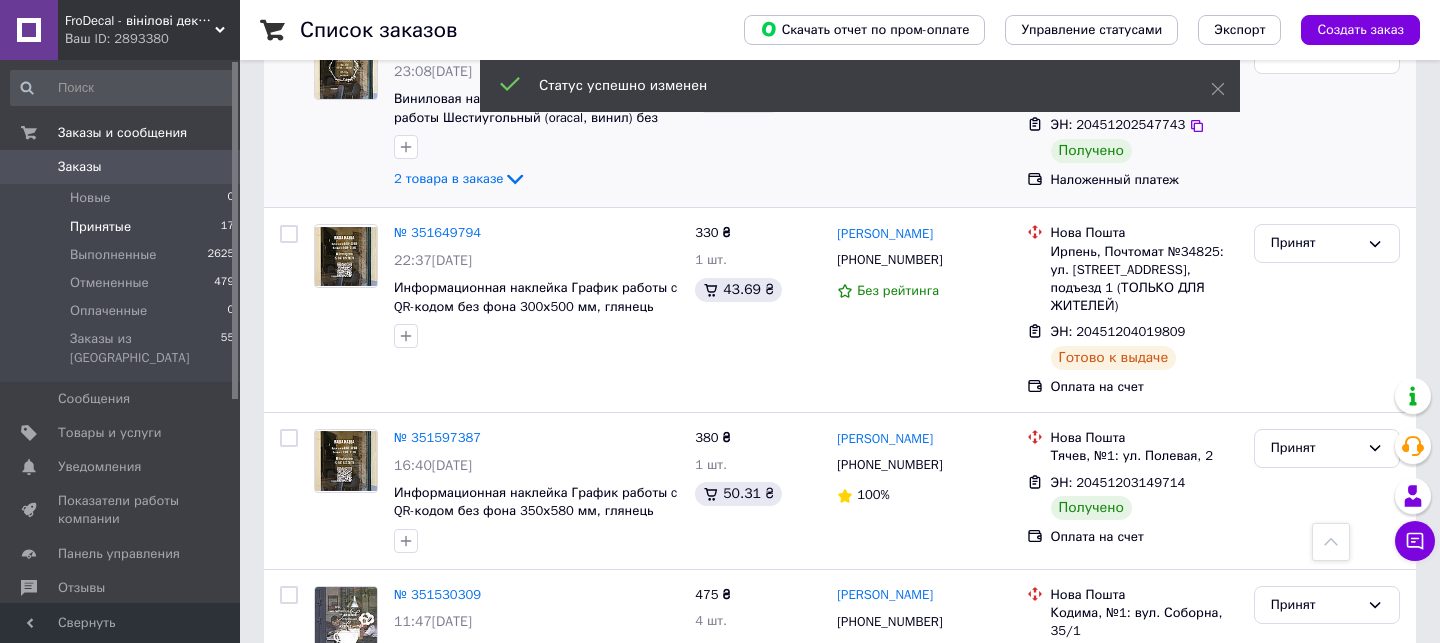 scroll, scrollTop: 1696, scrollLeft: 0, axis: vertical 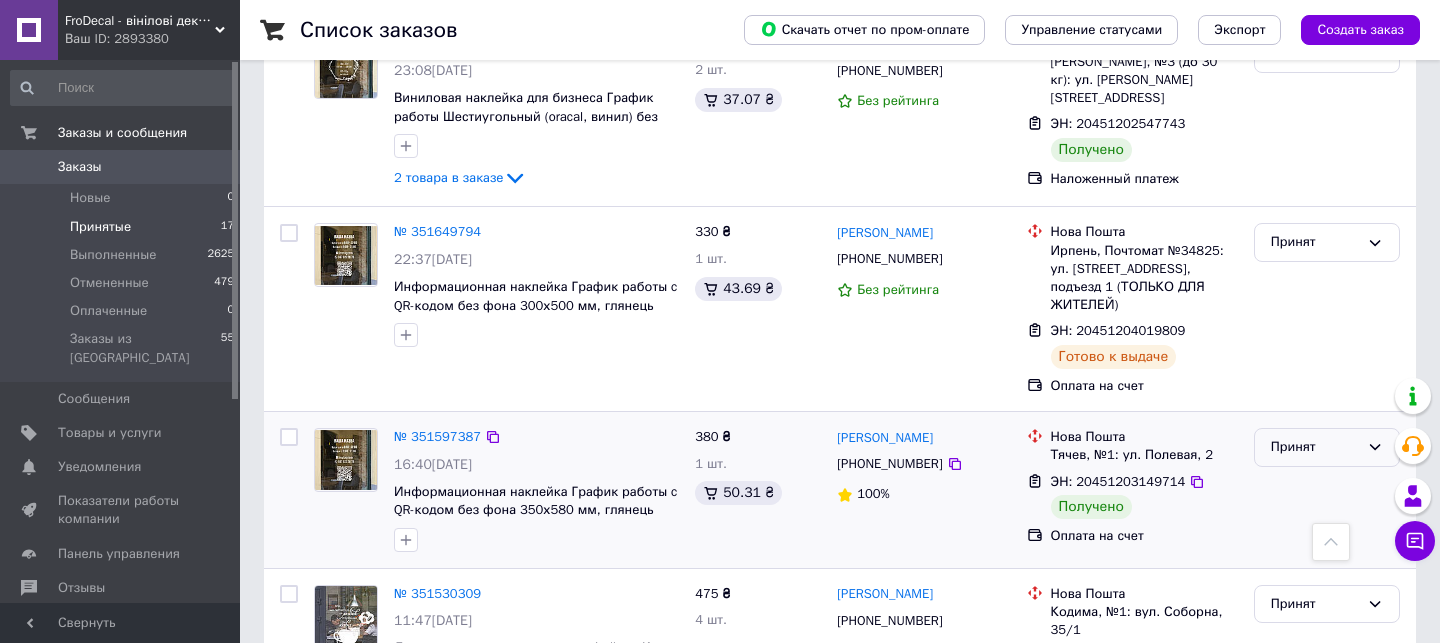 click on "Принят" at bounding box center (1315, 447) 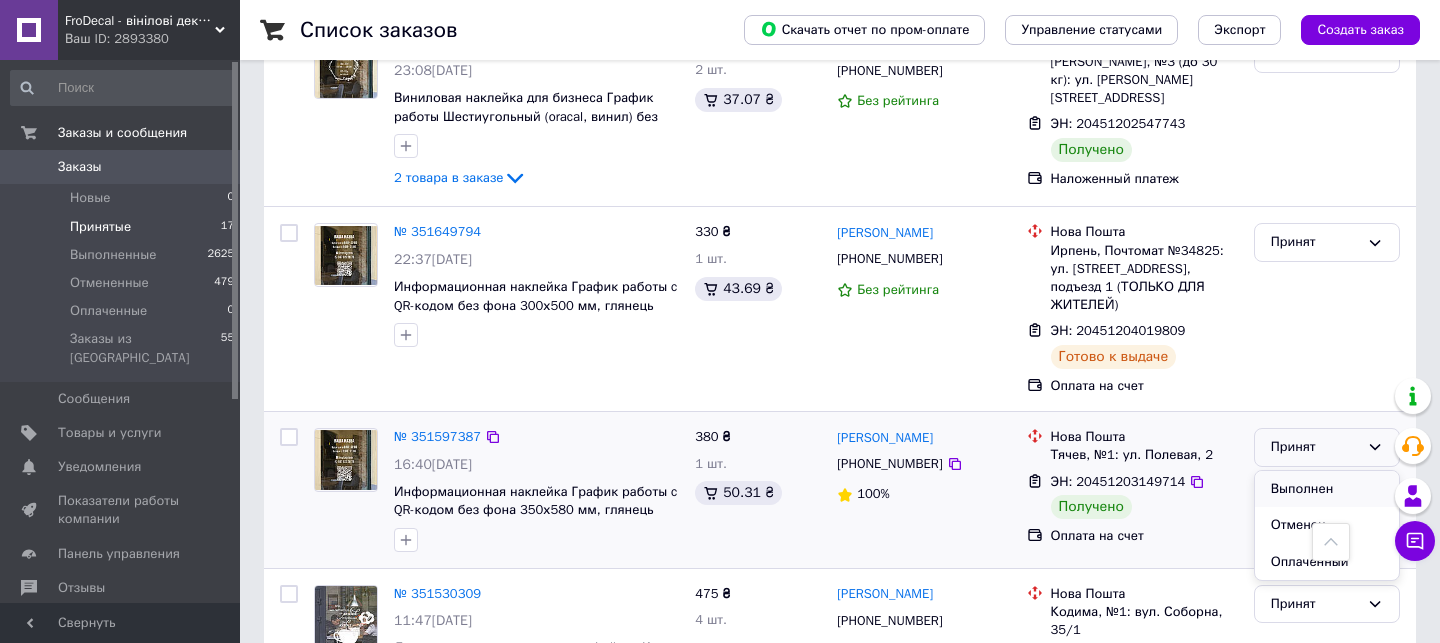 click on "Выполнен" at bounding box center (1327, 489) 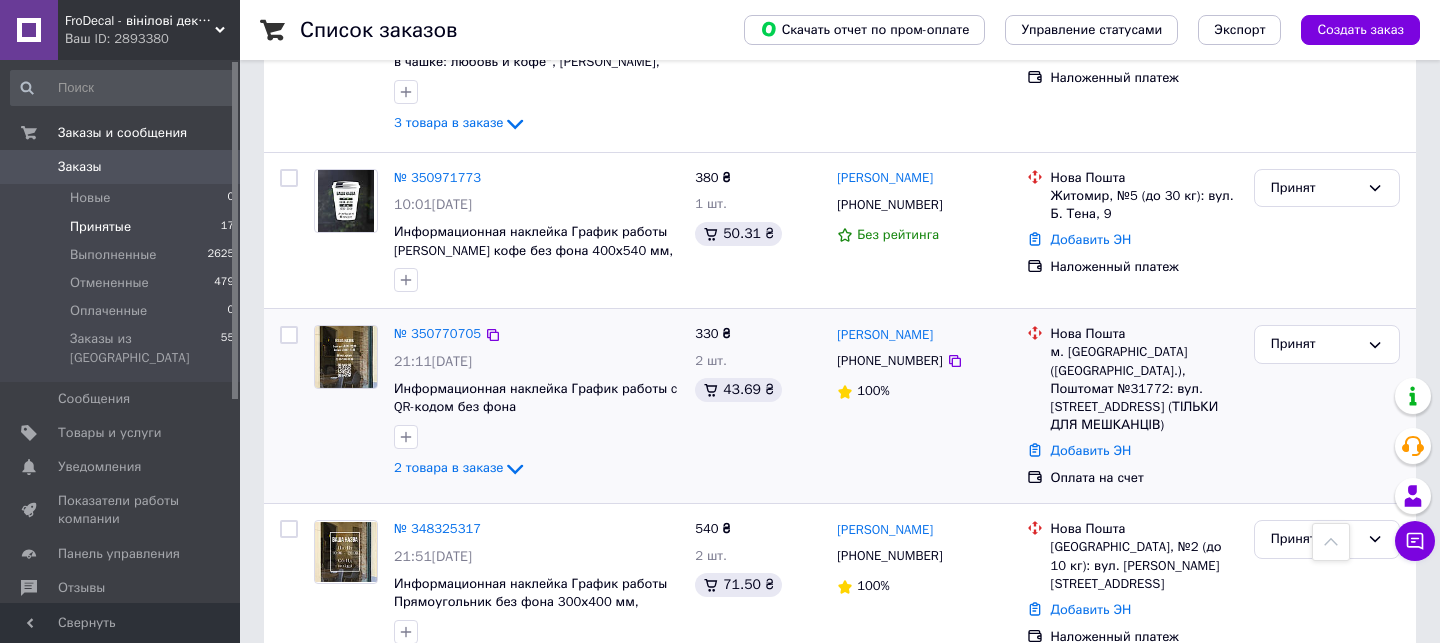 scroll, scrollTop: 2303, scrollLeft: 0, axis: vertical 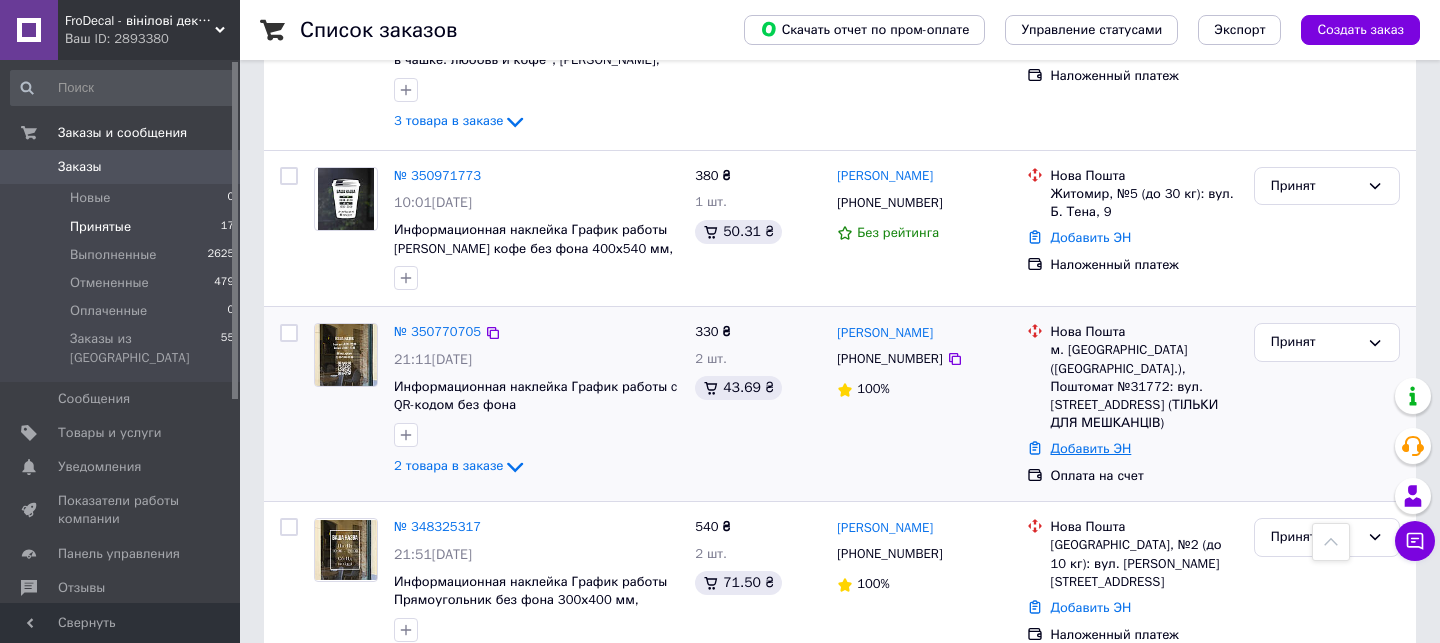 click on "Добавить ЭН" at bounding box center [1091, 448] 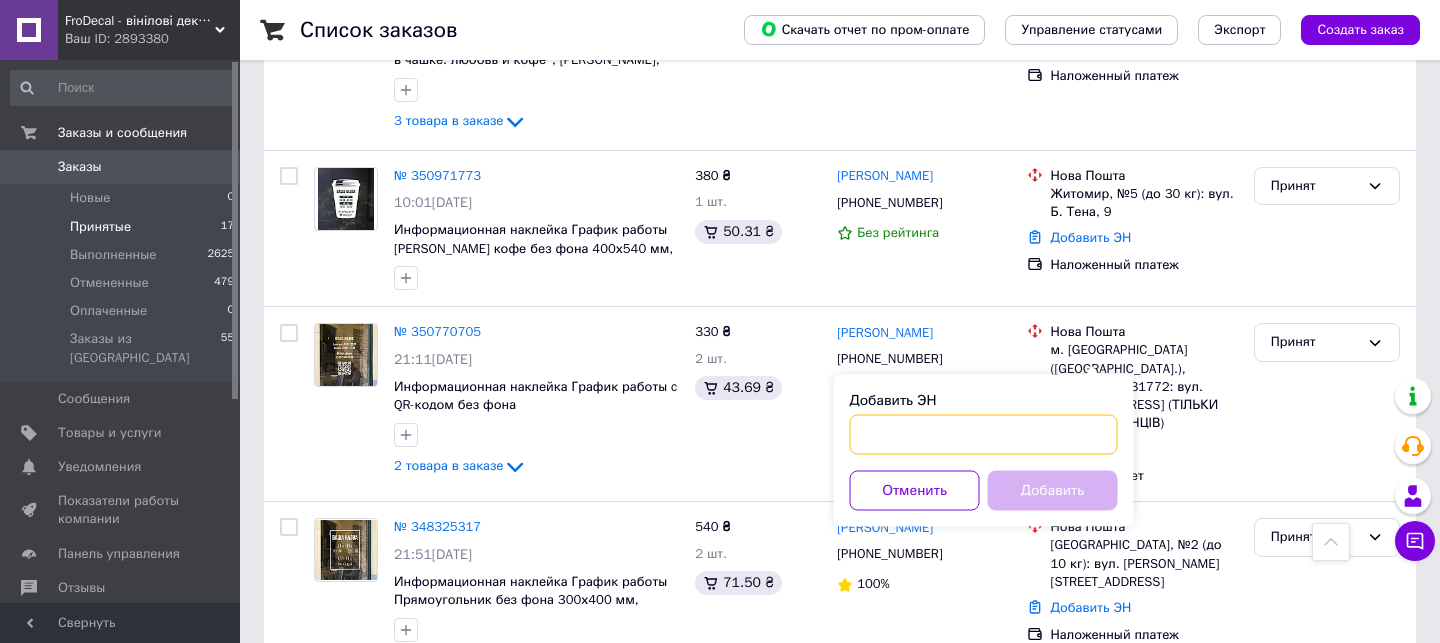 click on "Добавить ЭН" at bounding box center [984, 435] 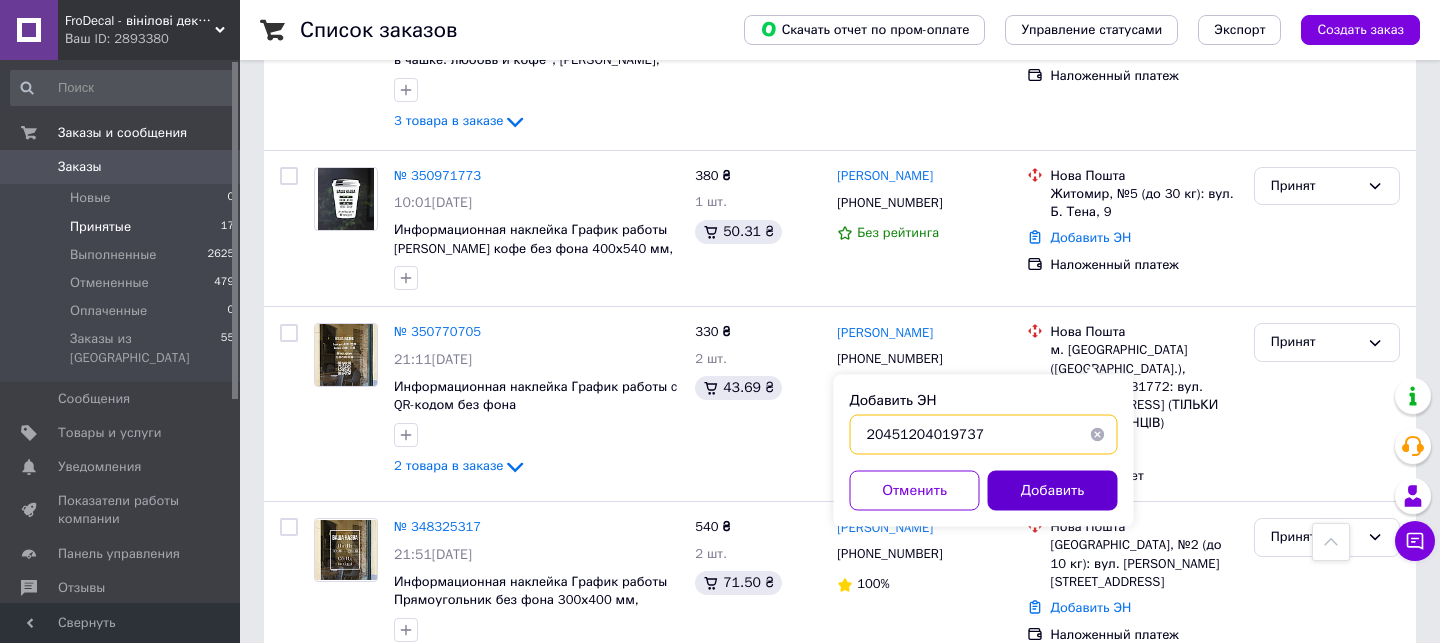 type on "20451204019737" 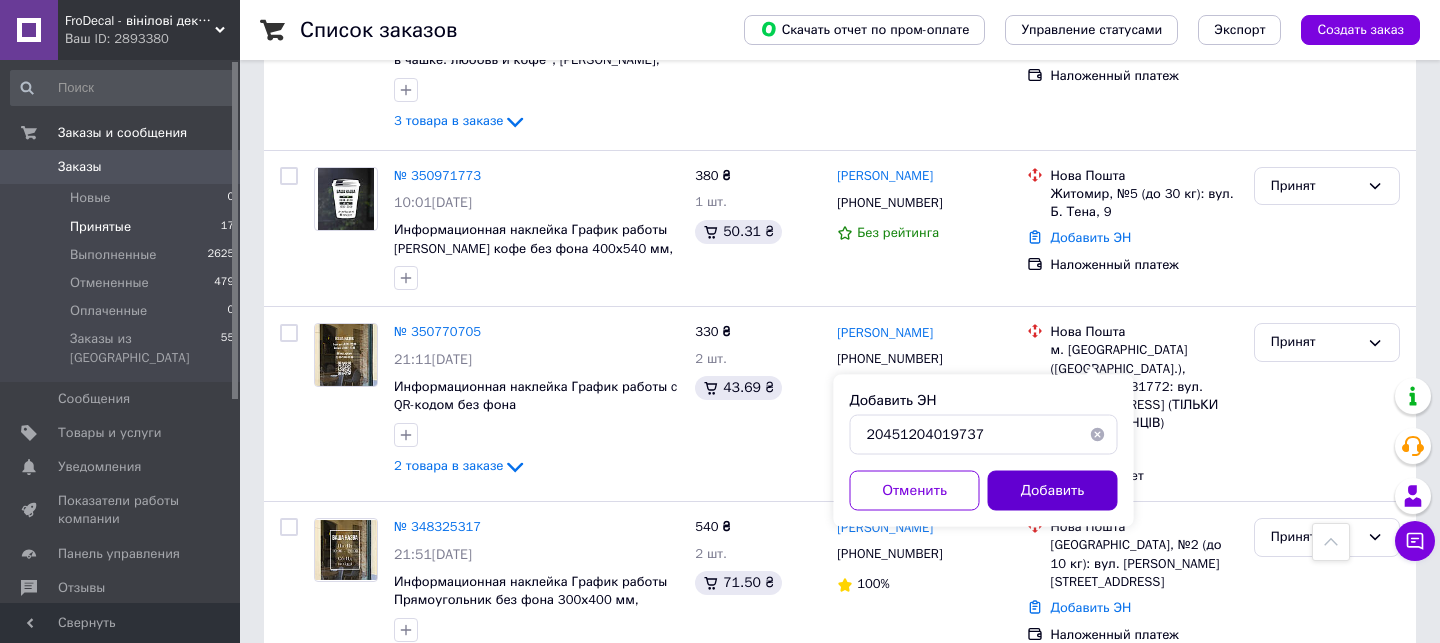 click on "Добавить" at bounding box center (1053, 491) 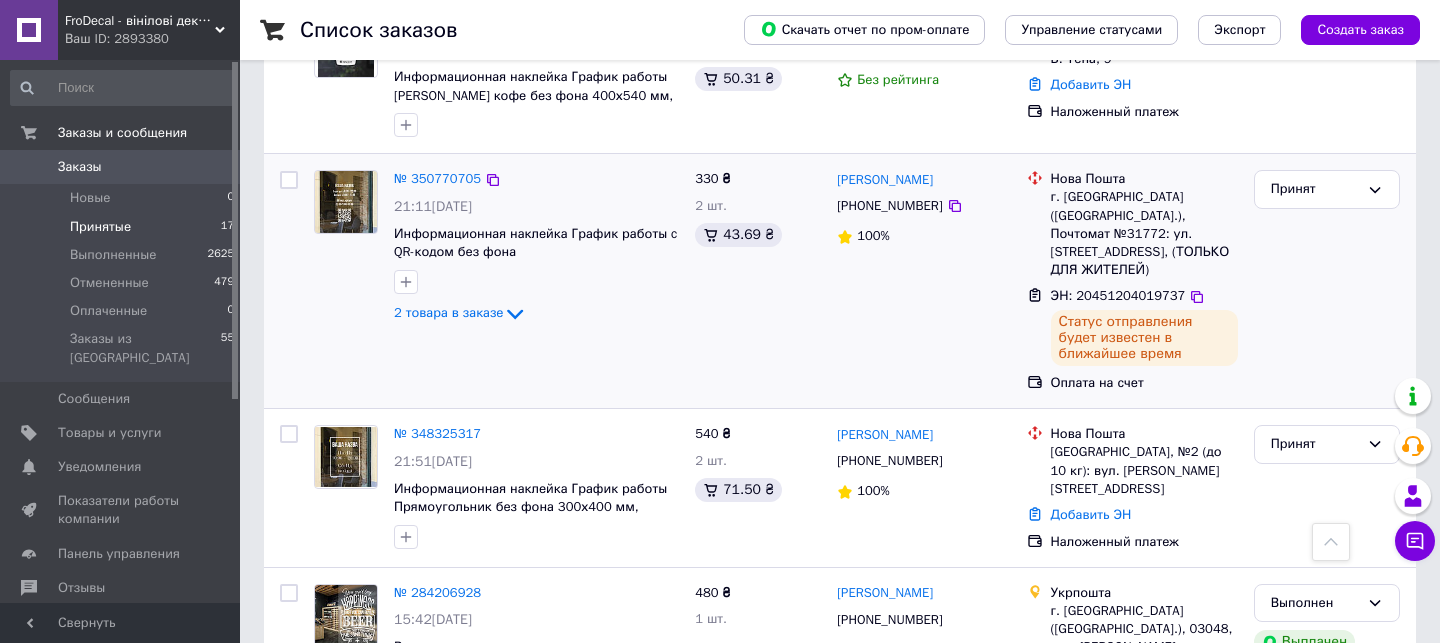 scroll, scrollTop: 2453, scrollLeft: 0, axis: vertical 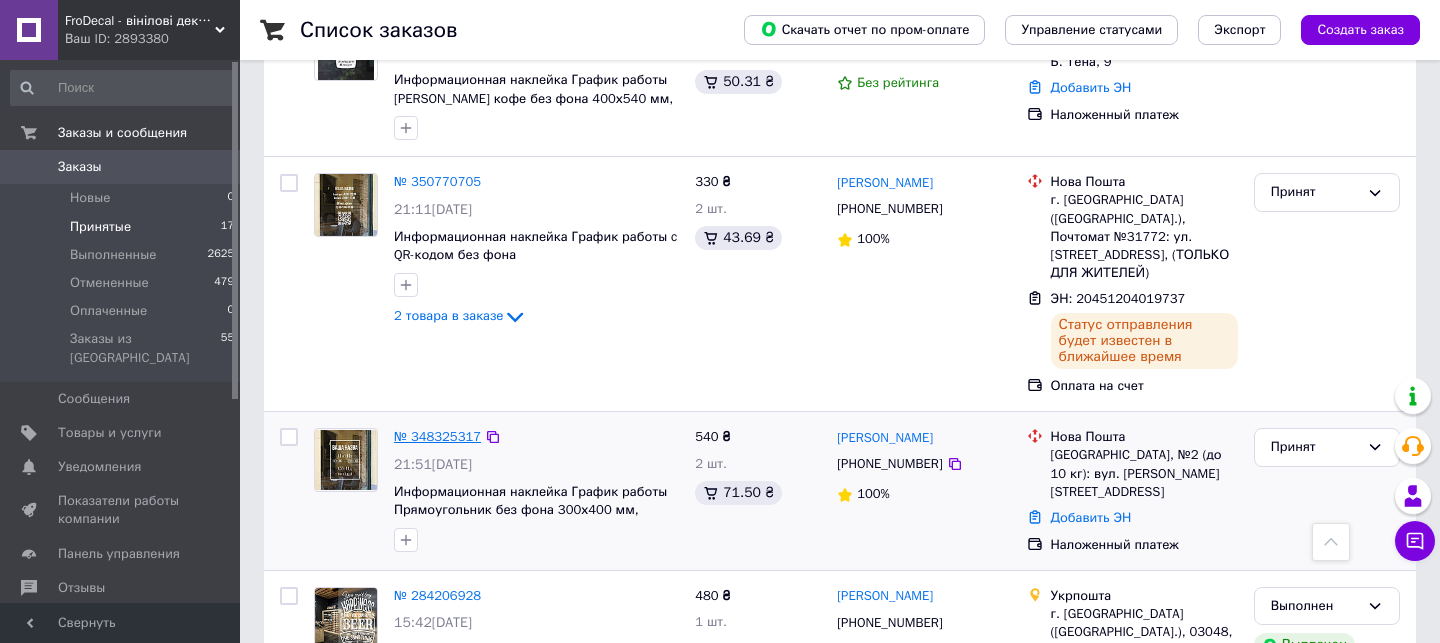 click on "№ 348325317" at bounding box center [437, 436] 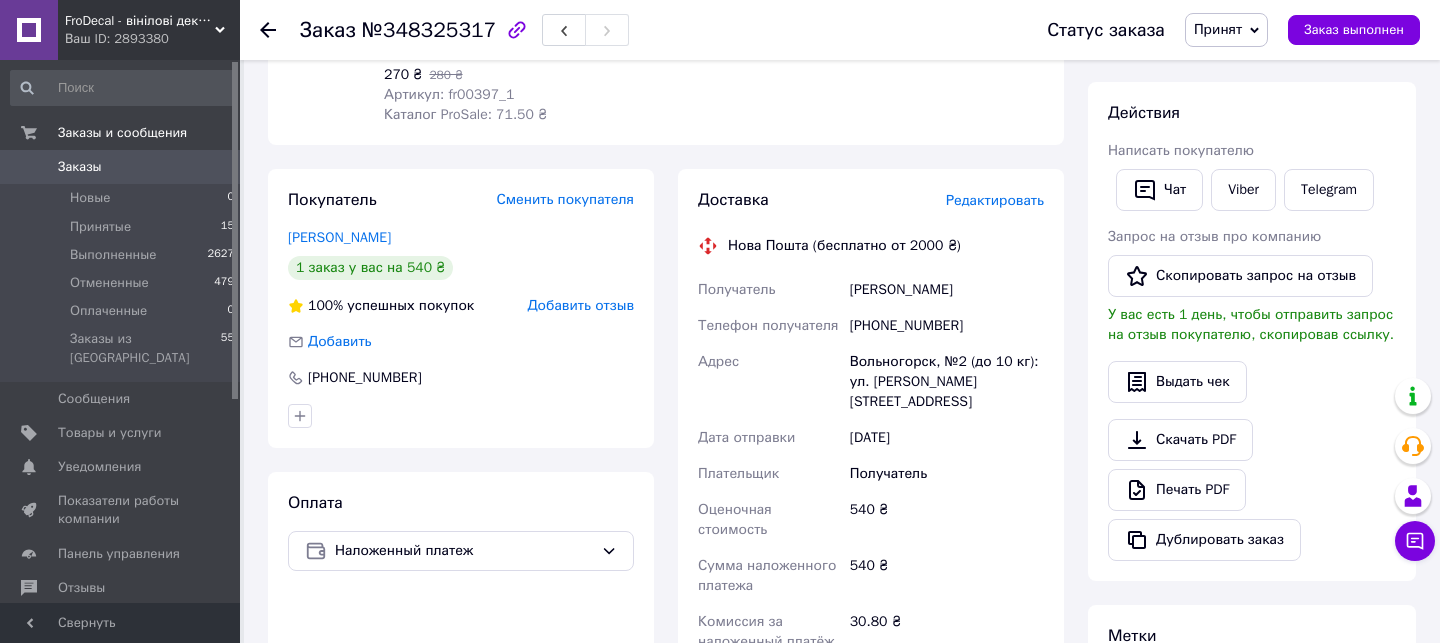 scroll, scrollTop: 295, scrollLeft: 0, axis: vertical 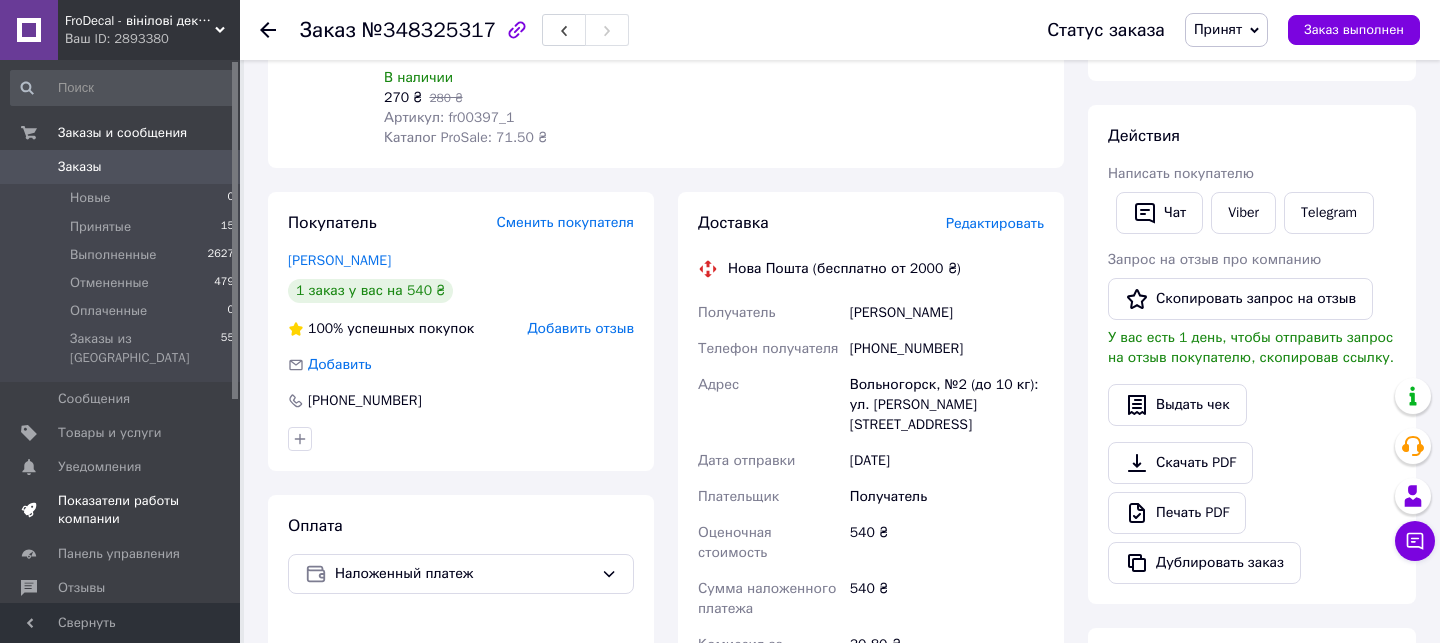 click on "Показатели работы компании" at bounding box center [121, 510] 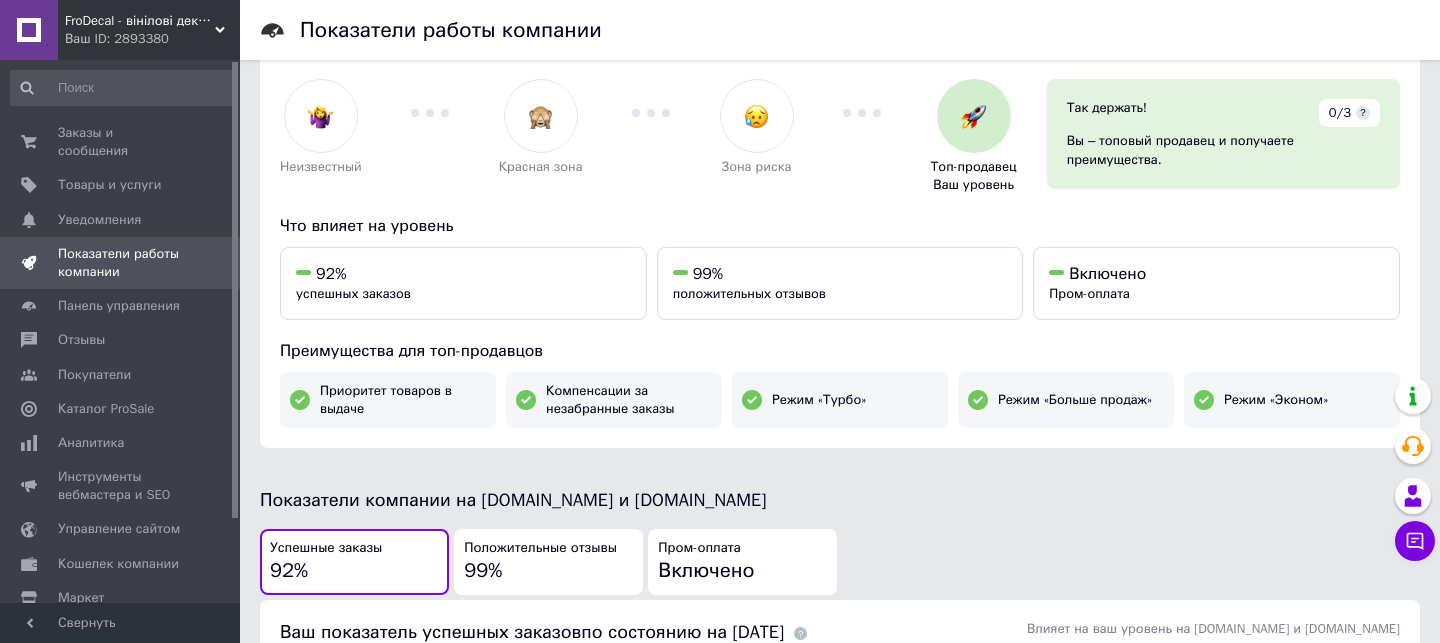 scroll, scrollTop: 0, scrollLeft: 0, axis: both 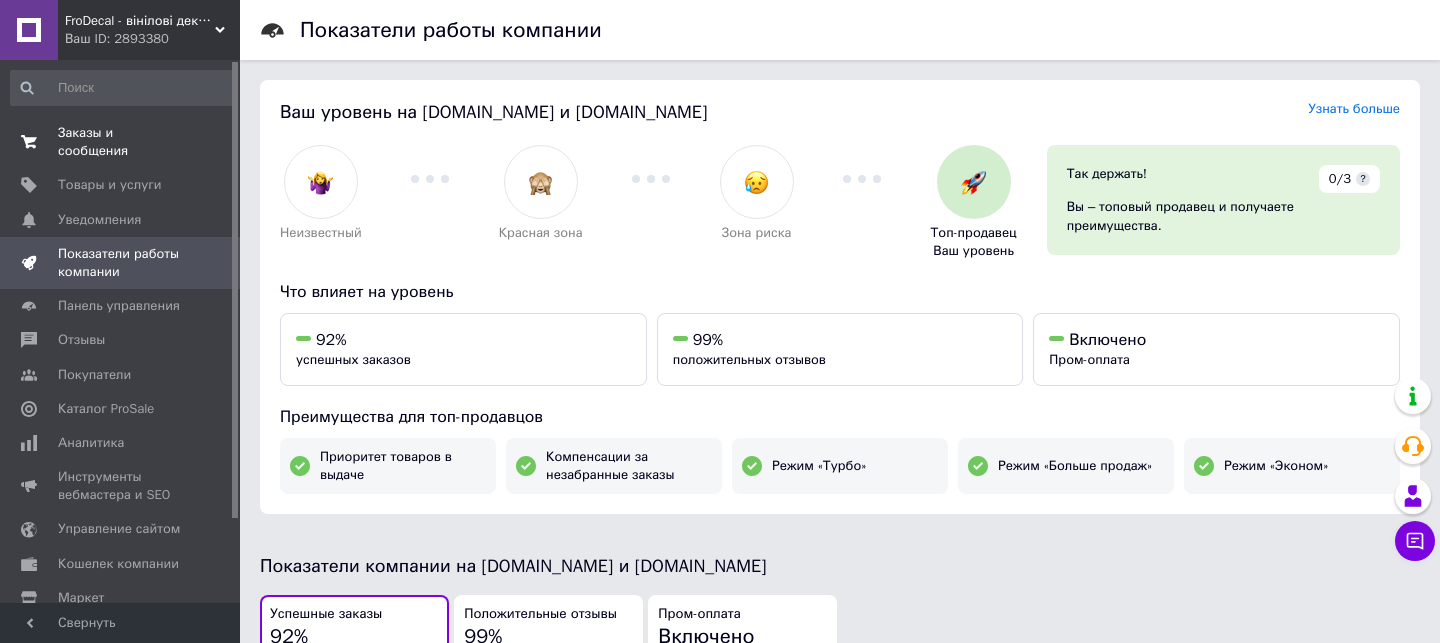 click on "Заказы и сообщения" at bounding box center (121, 142) 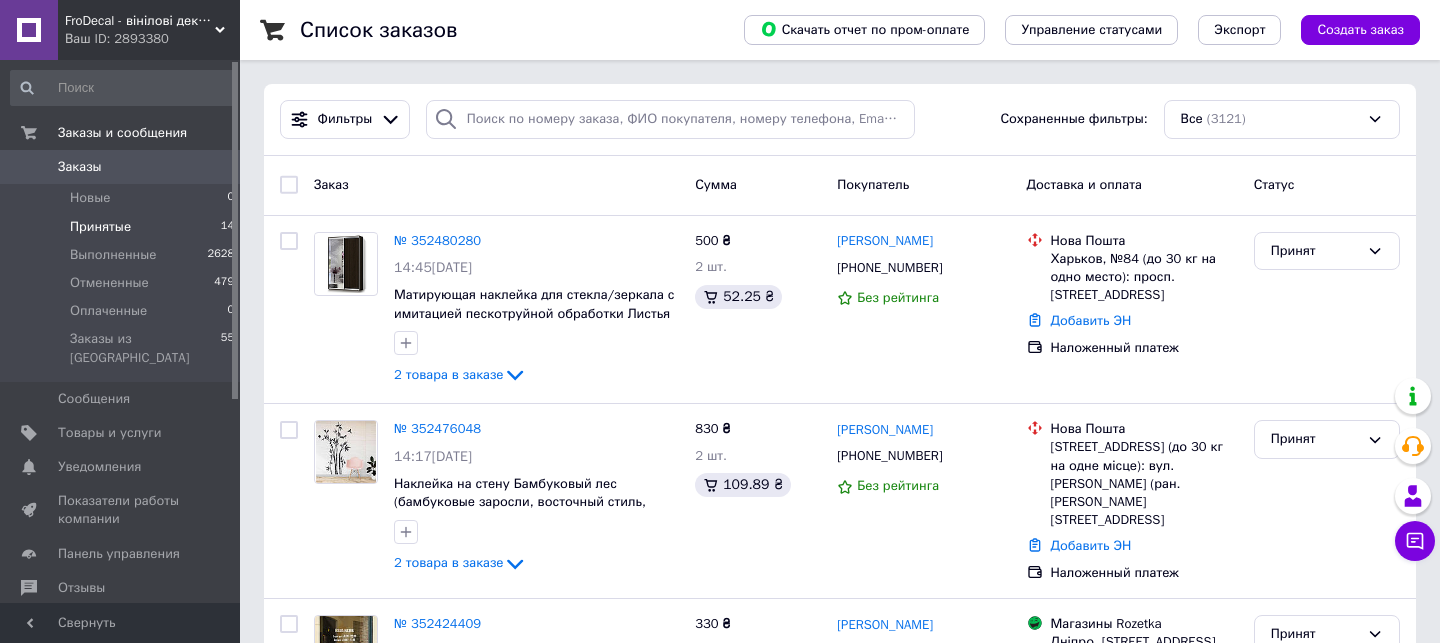 click on "Принятые 14" at bounding box center [123, 227] 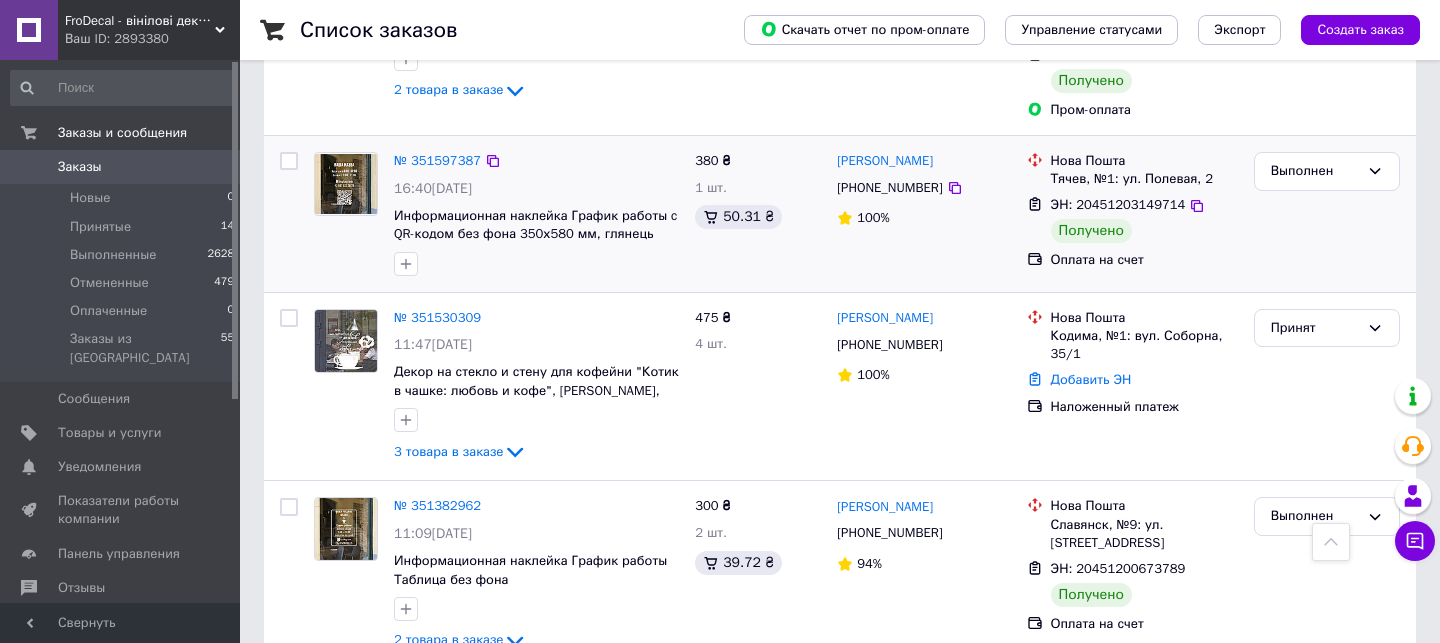 scroll, scrollTop: 2323, scrollLeft: 0, axis: vertical 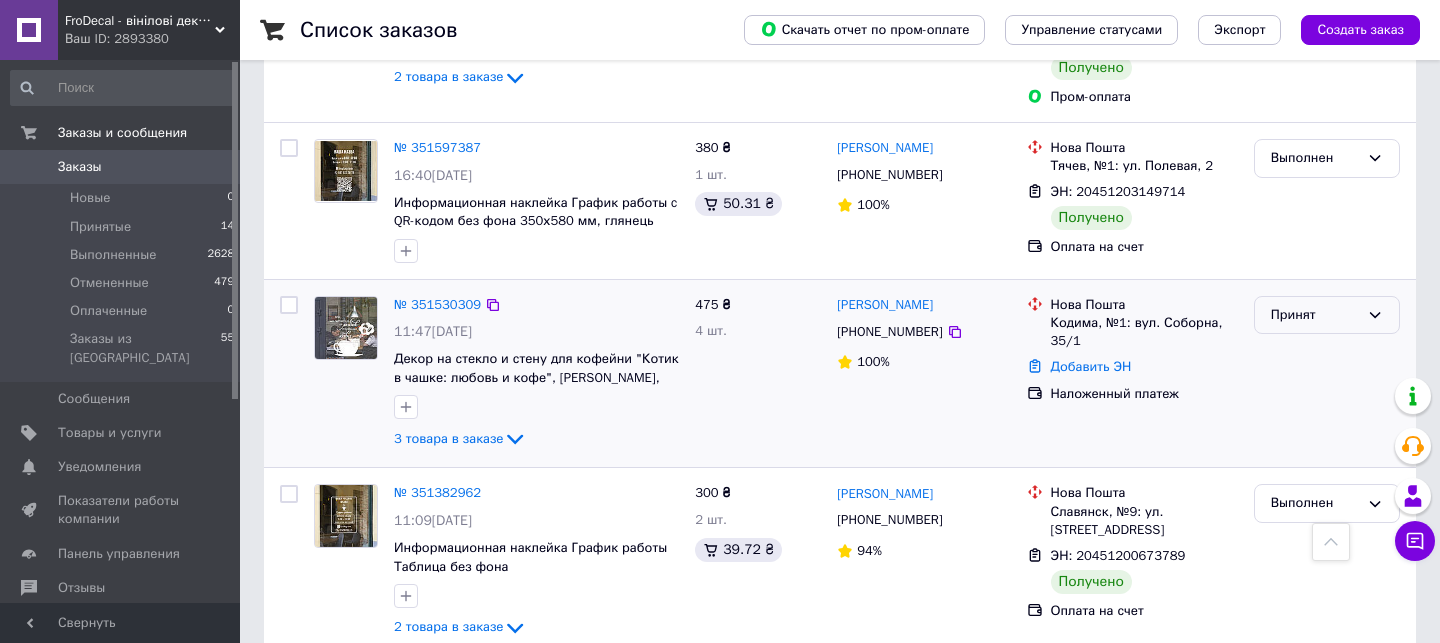 click on "Принят" at bounding box center (1315, 315) 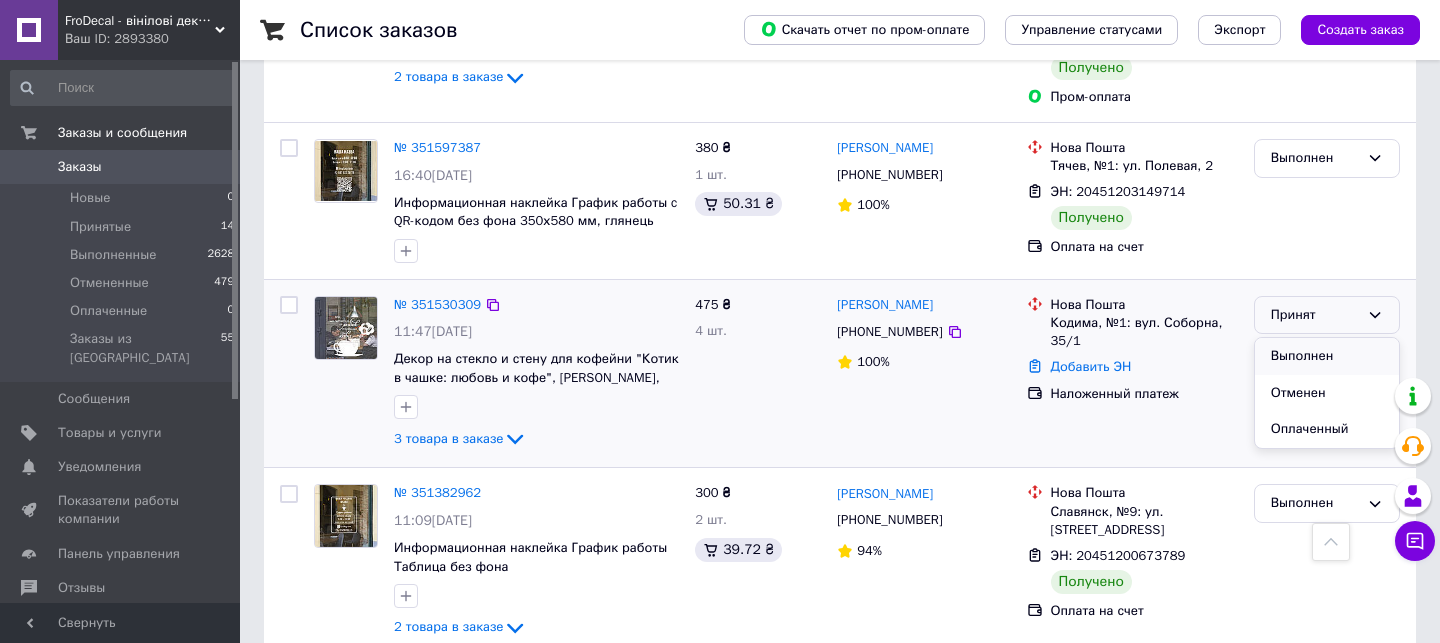 click on "Выполнен" at bounding box center (1327, 356) 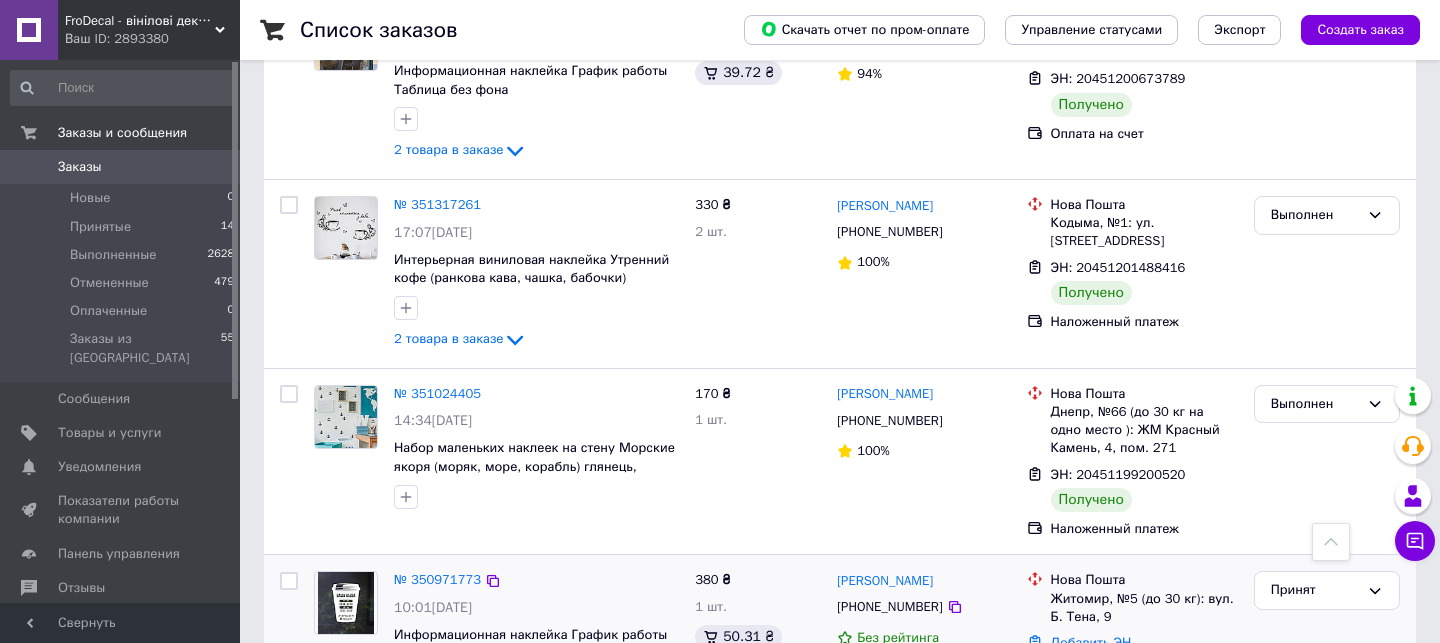 scroll, scrollTop: 2745, scrollLeft: 0, axis: vertical 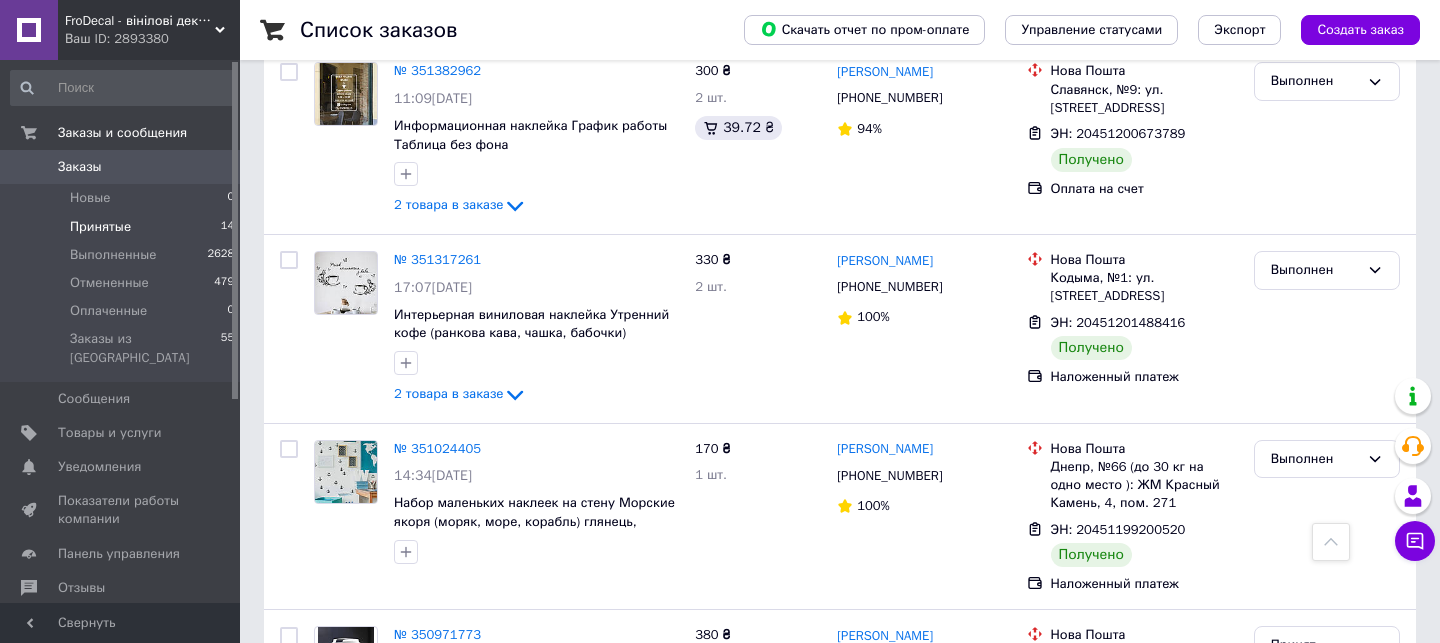 click on "Принятые 14" at bounding box center (123, 227) 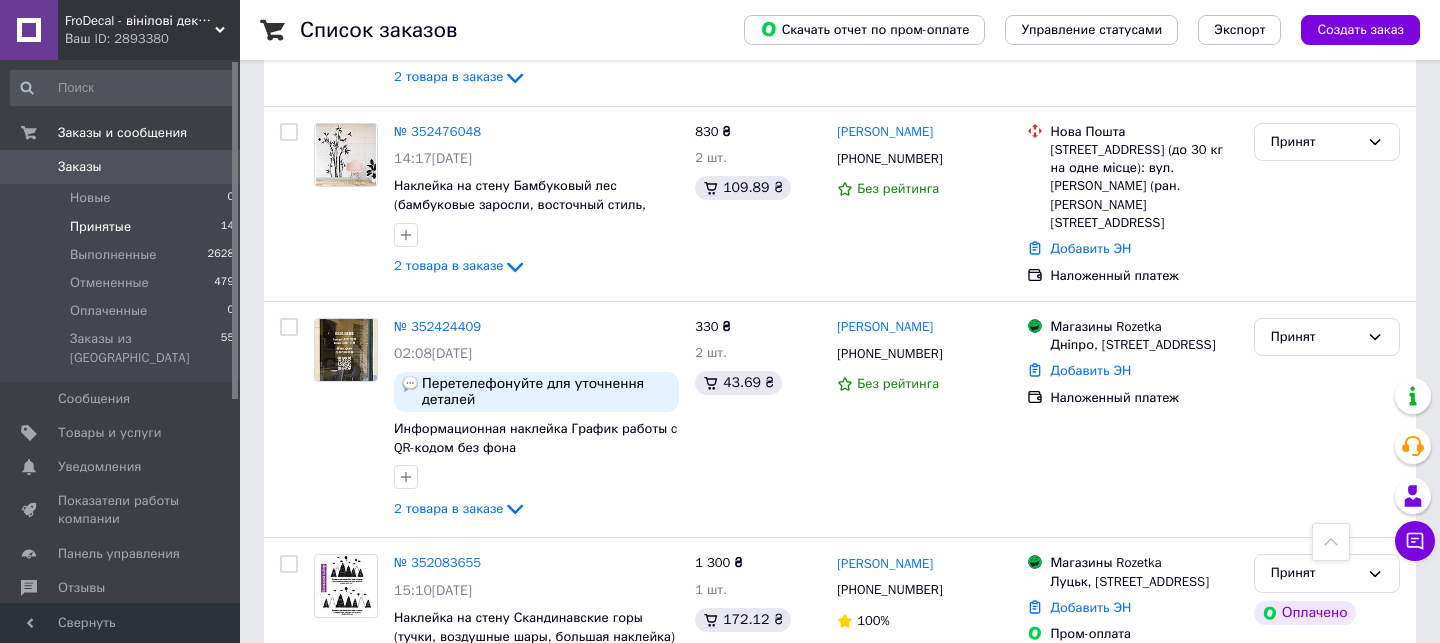 scroll, scrollTop: 361, scrollLeft: 0, axis: vertical 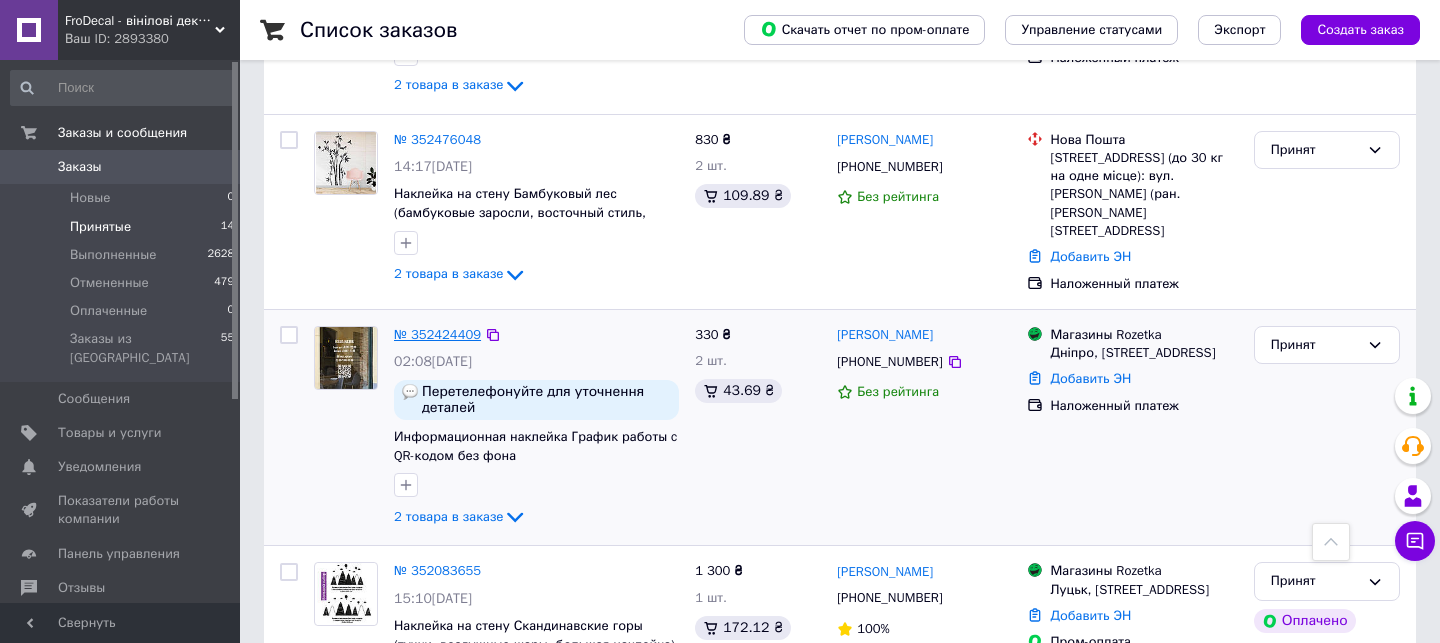 click on "№ 352424409" at bounding box center [437, 334] 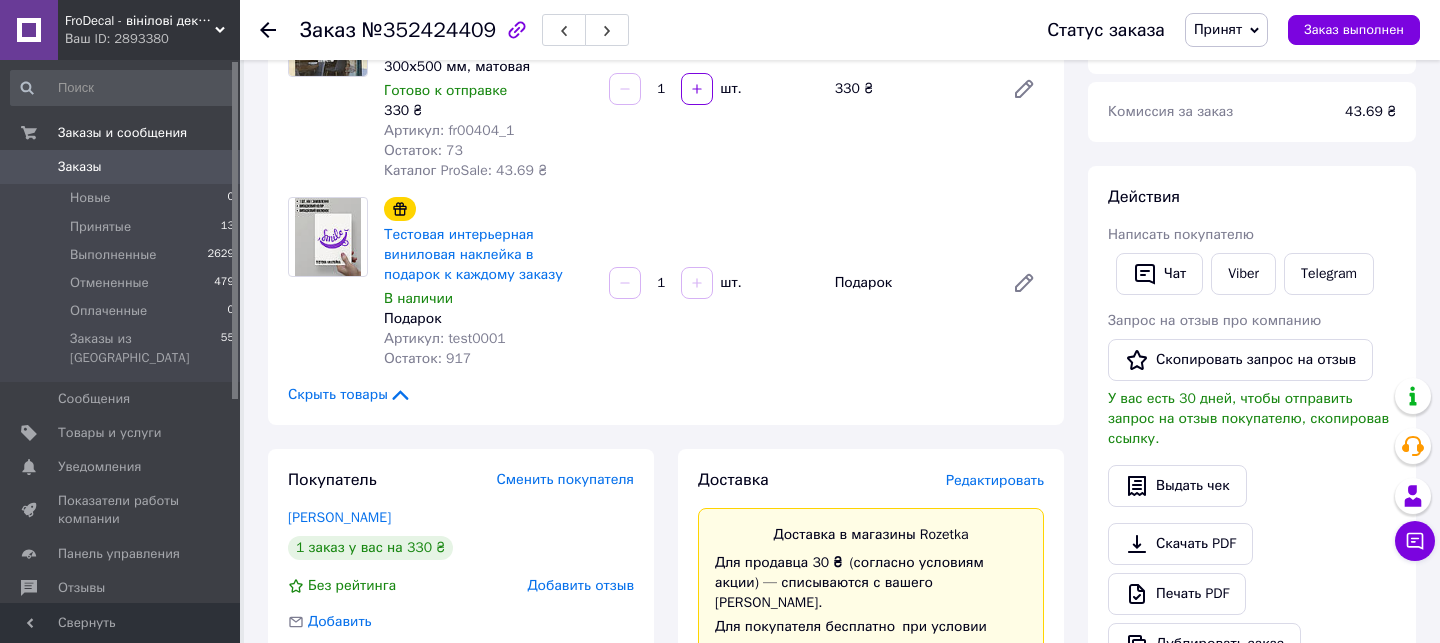 scroll, scrollTop: 0, scrollLeft: 0, axis: both 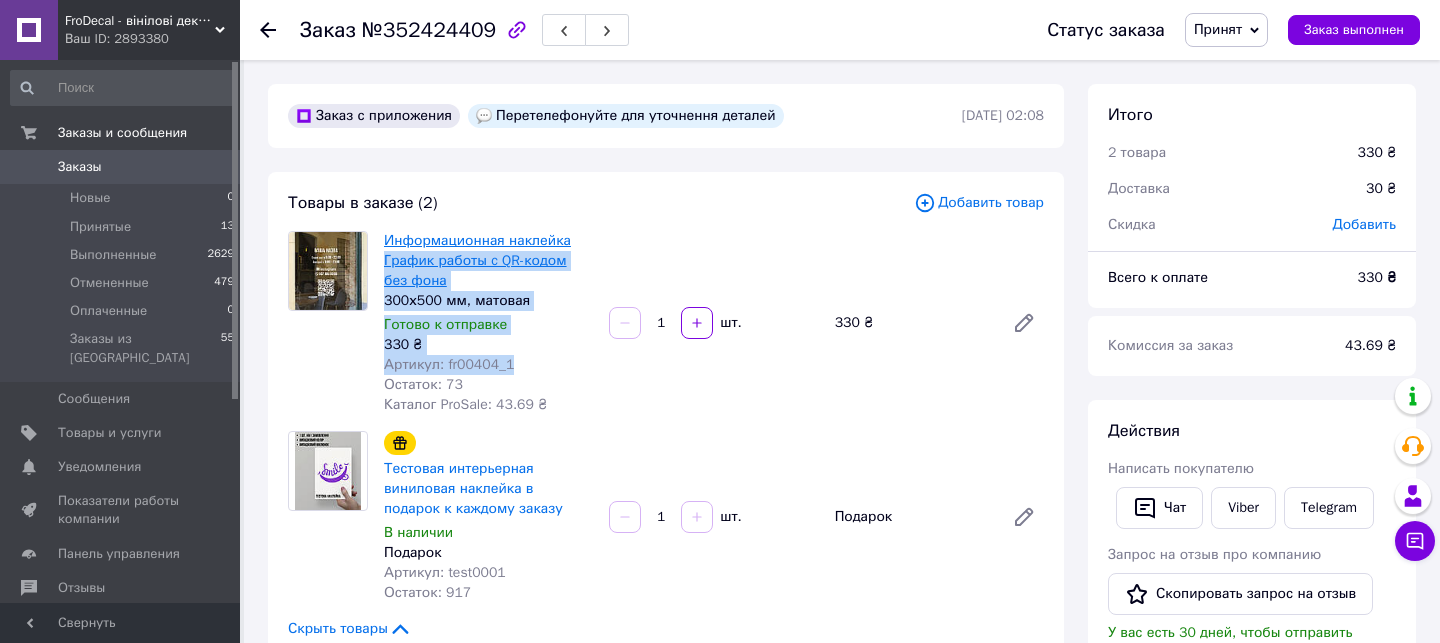 drag, startPoint x: 519, startPoint y: 368, endPoint x: 385, endPoint y: 265, distance: 169.01184 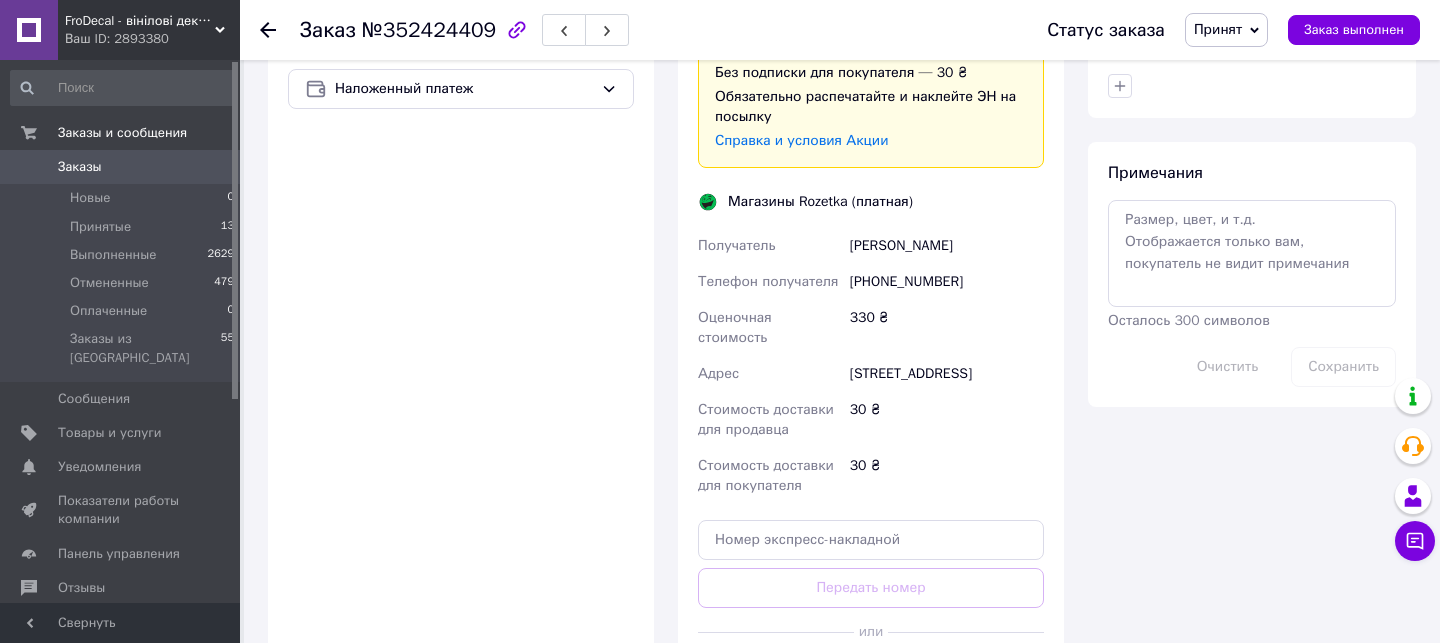 scroll, scrollTop: 978, scrollLeft: 0, axis: vertical 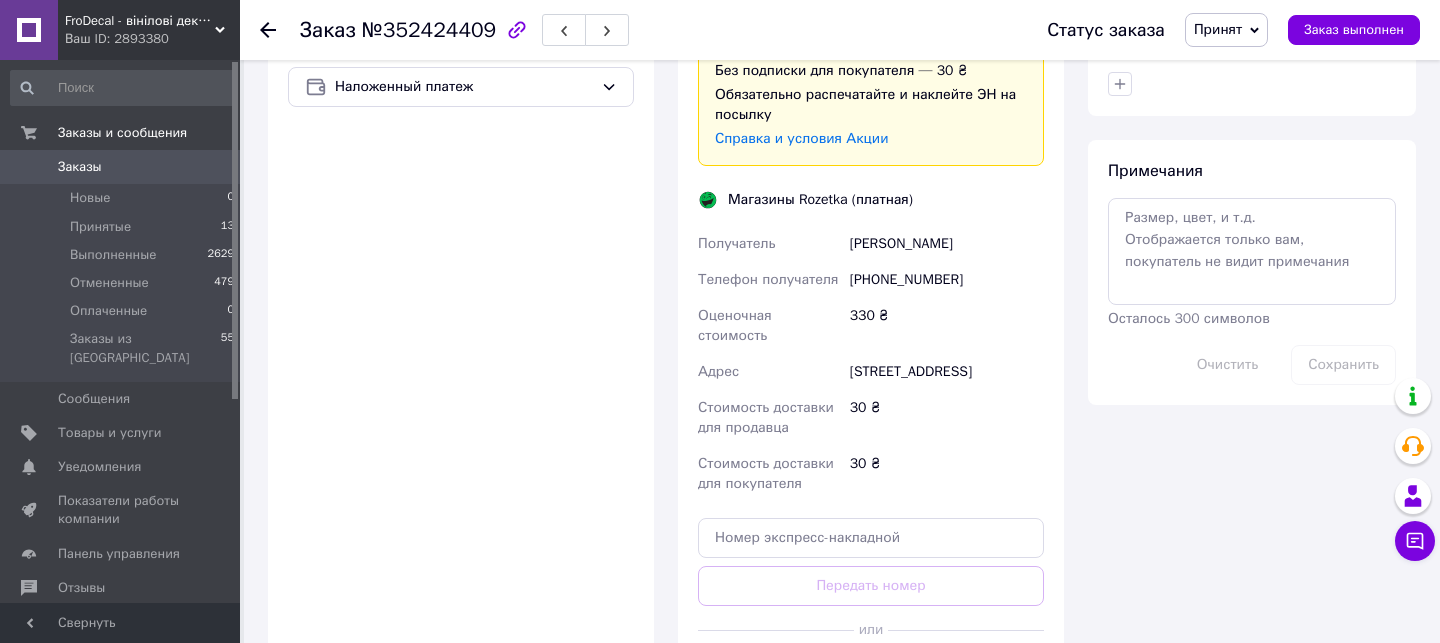 drag, startPoint x: 851, startPoint y: 223, endPoint x: 1016, endPoint y: 346, distance: 205.80087 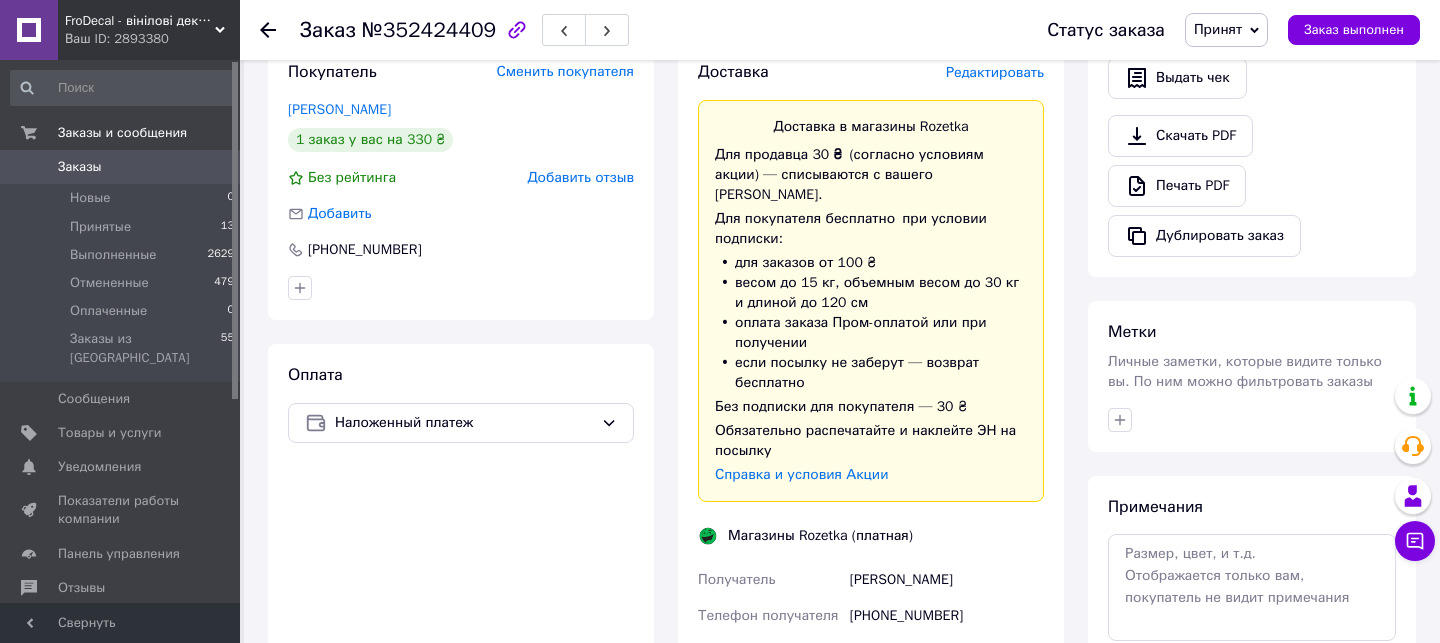 scroll, scrollTop: 538, scrollLeft: 0, axis: vertical 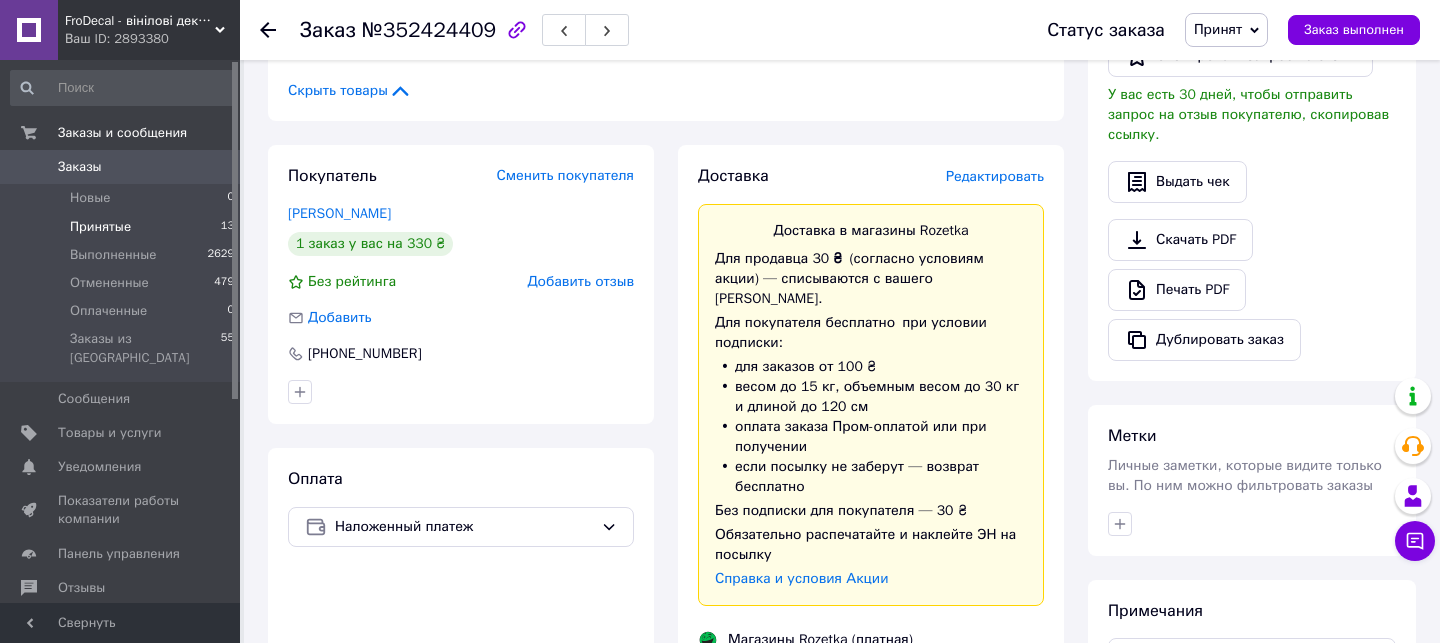 click on "Принятые 13" at bounding box center (123, 227) 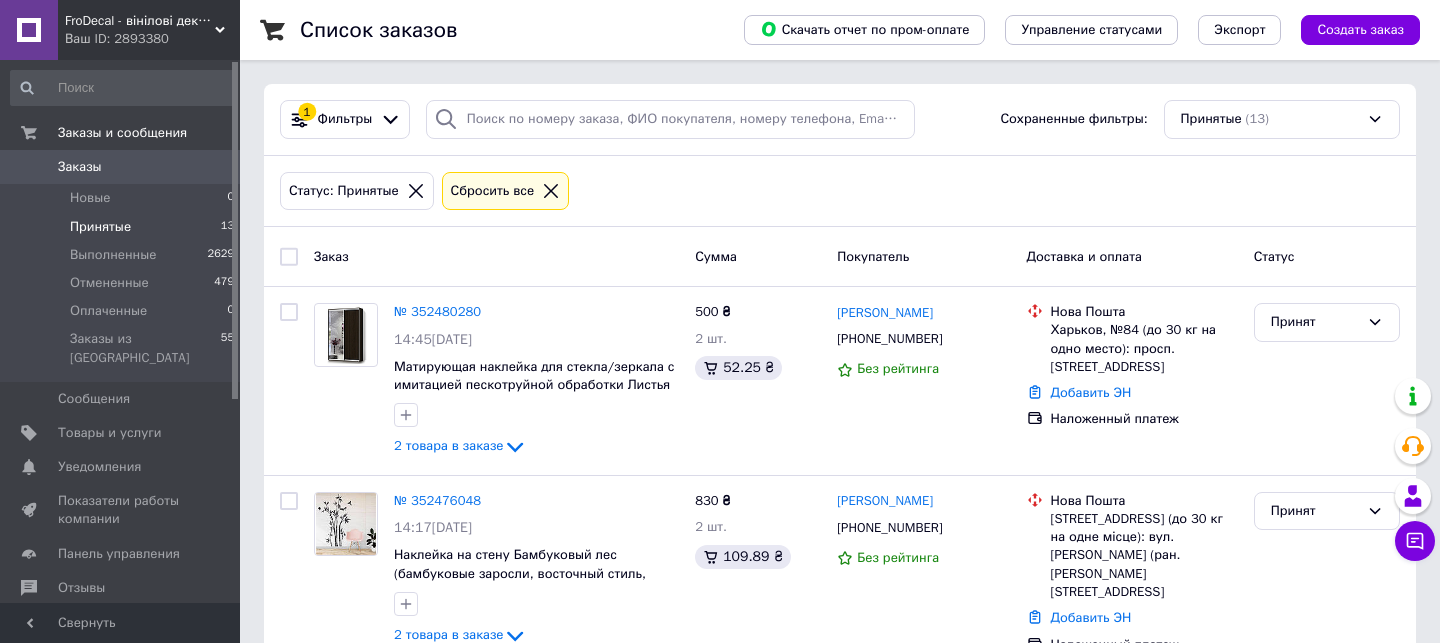 click on "Статус: Принятые Сбросить все" at bounding box center (840, 191) 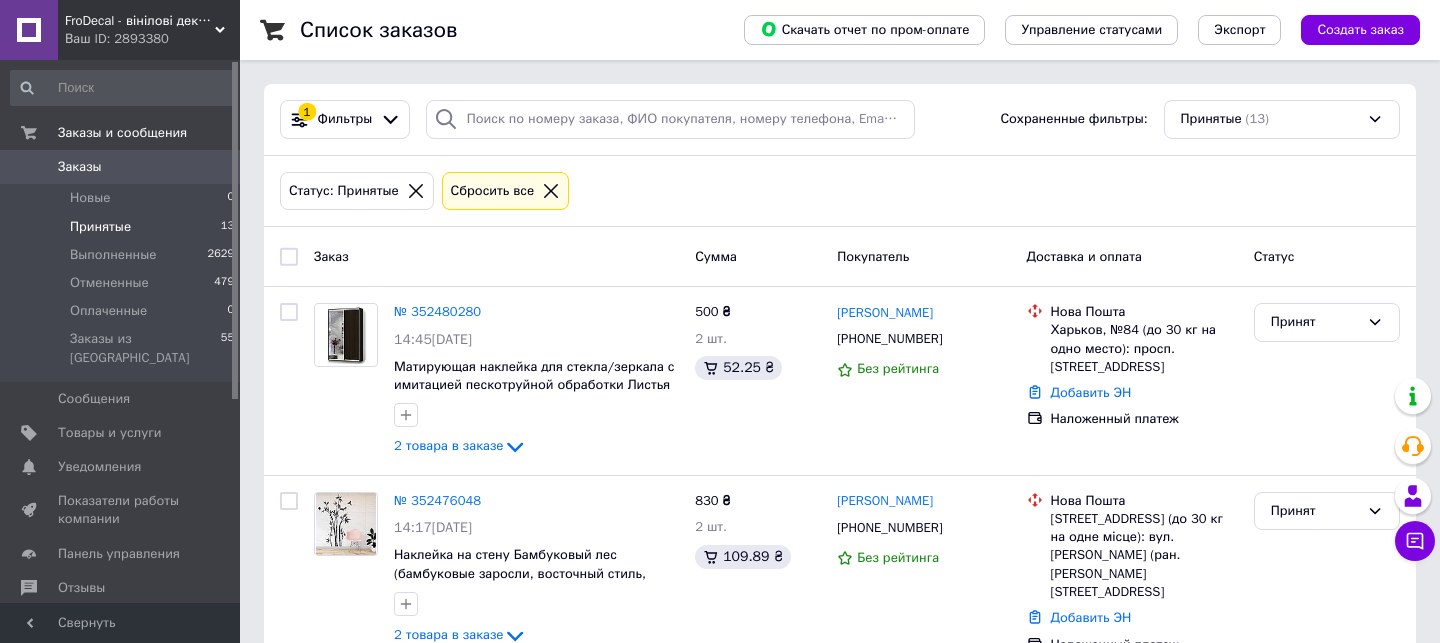 click on "Статус: Принятые Сбросить все" at bounding box center [840, 191] 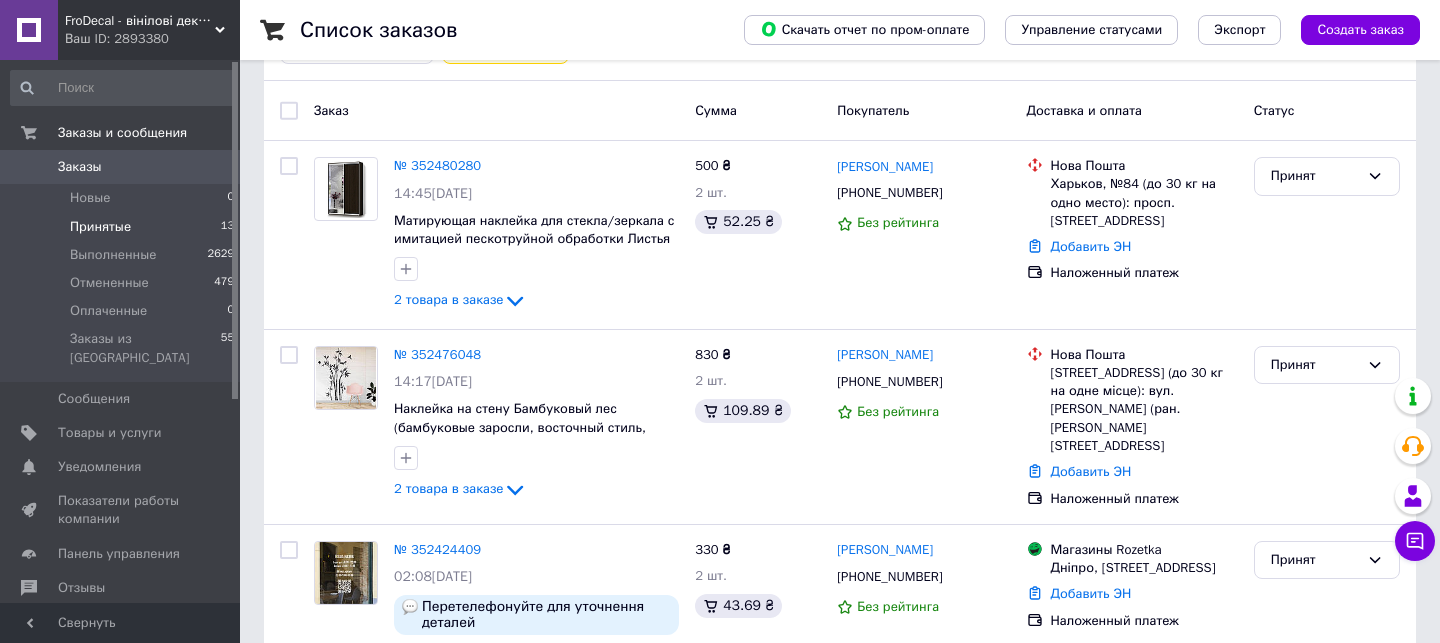 scroll, scrollTop: 152, scrollLeft: 0, axis: vertical 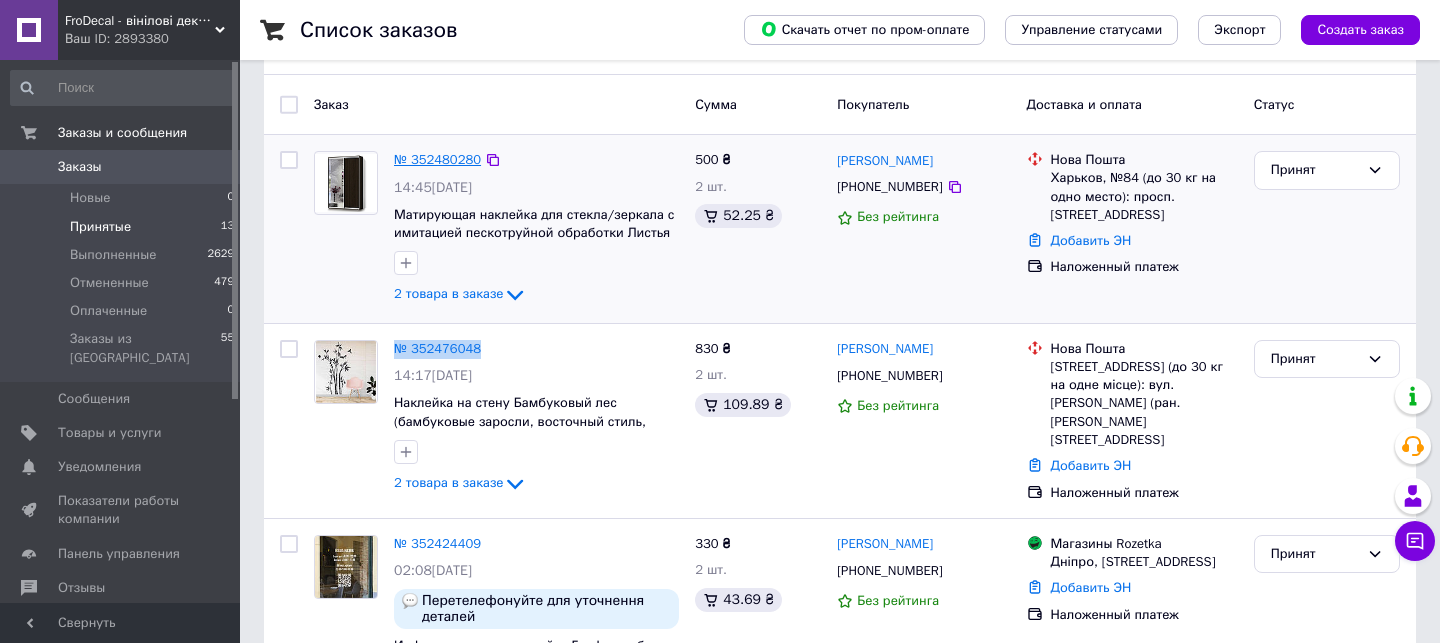 click on "№ 352480280" at bounding box center (437, 159) 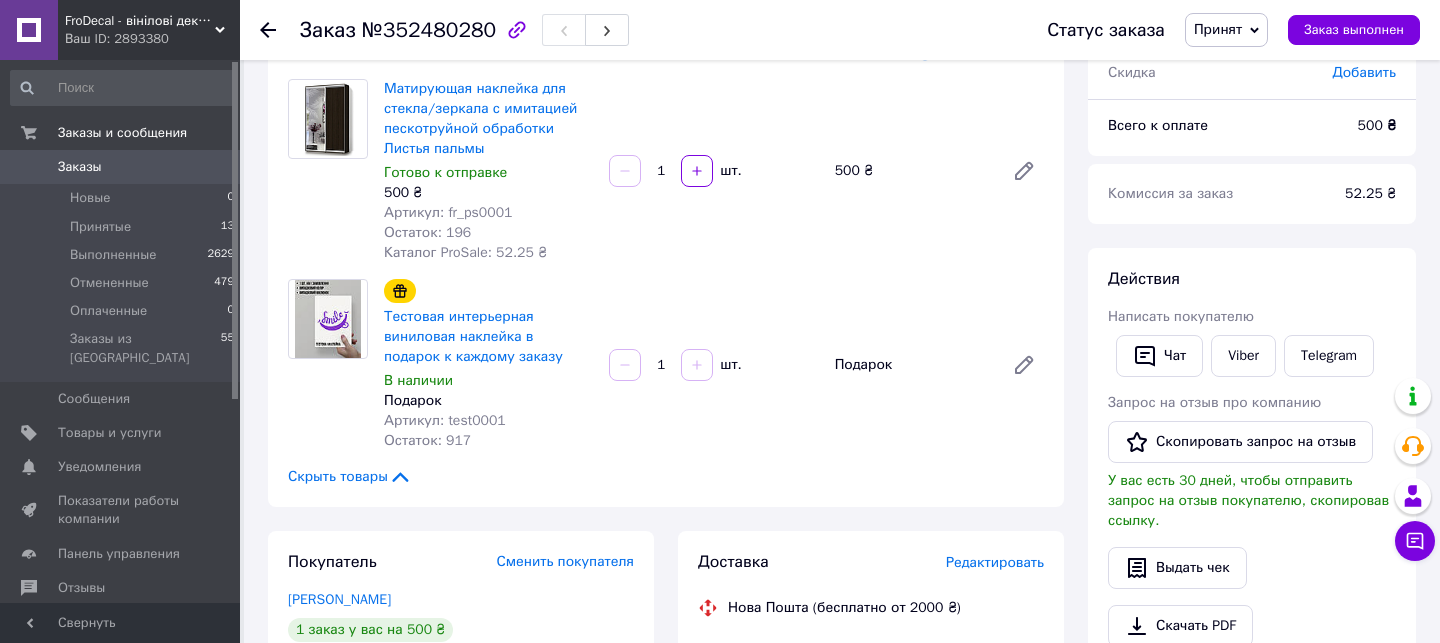 scroll, scrollTop: 0, scrollLeft: 0, axis: both 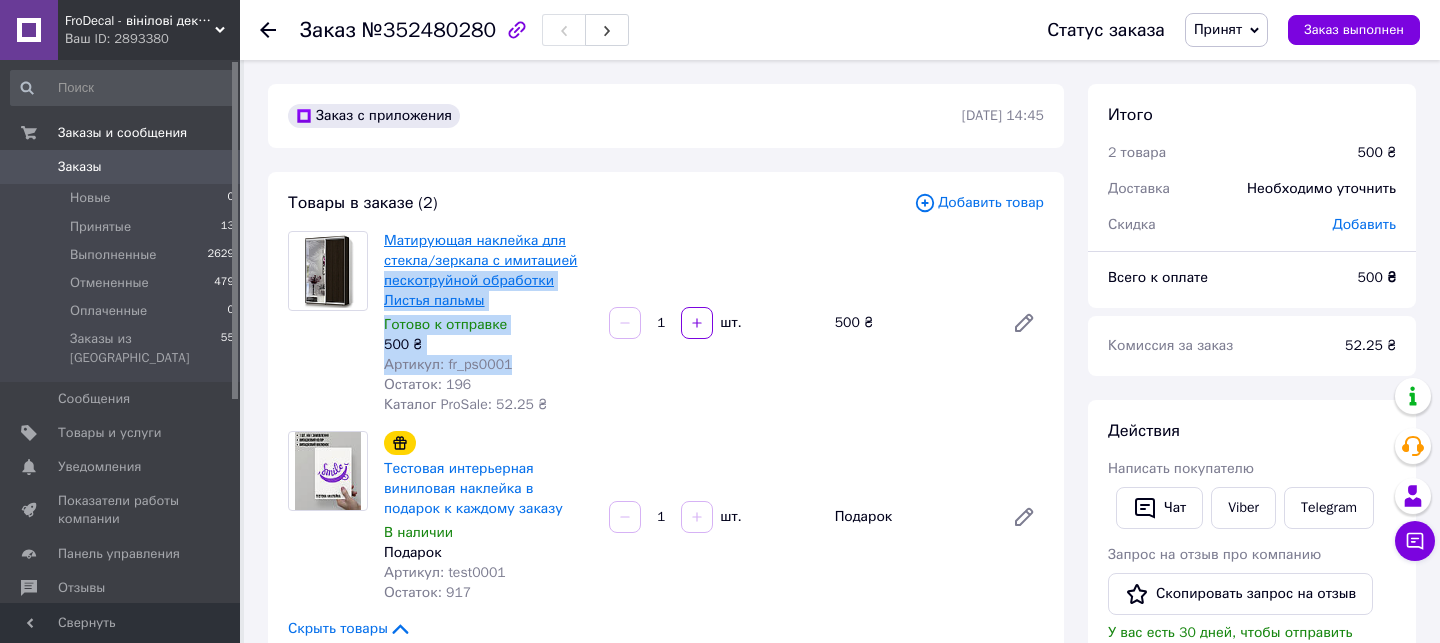 drag, startPoint x: 519, startPoint y: 360, endPoint x: 387, endPoint y: 285, distance: 151.81897 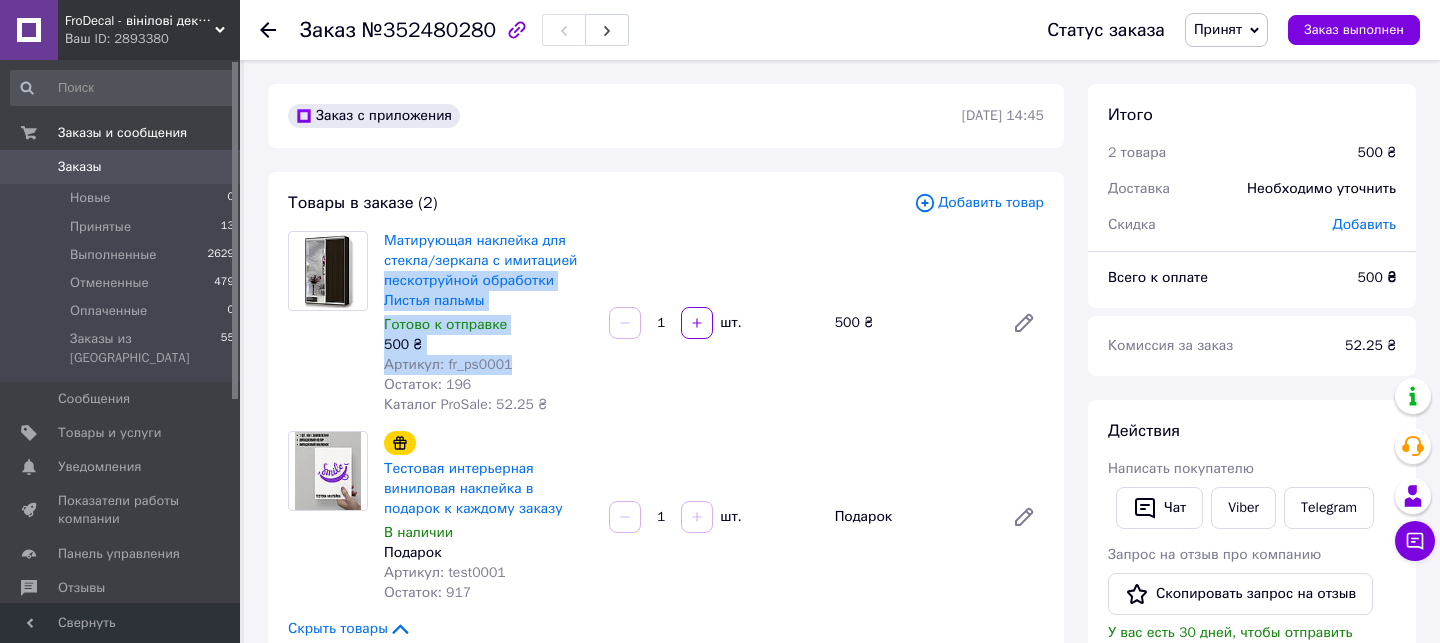 copy on "пескотруйной обработки Листья пальмы Готово к отправке 500 ₴ Артикул: fr_ps0001" 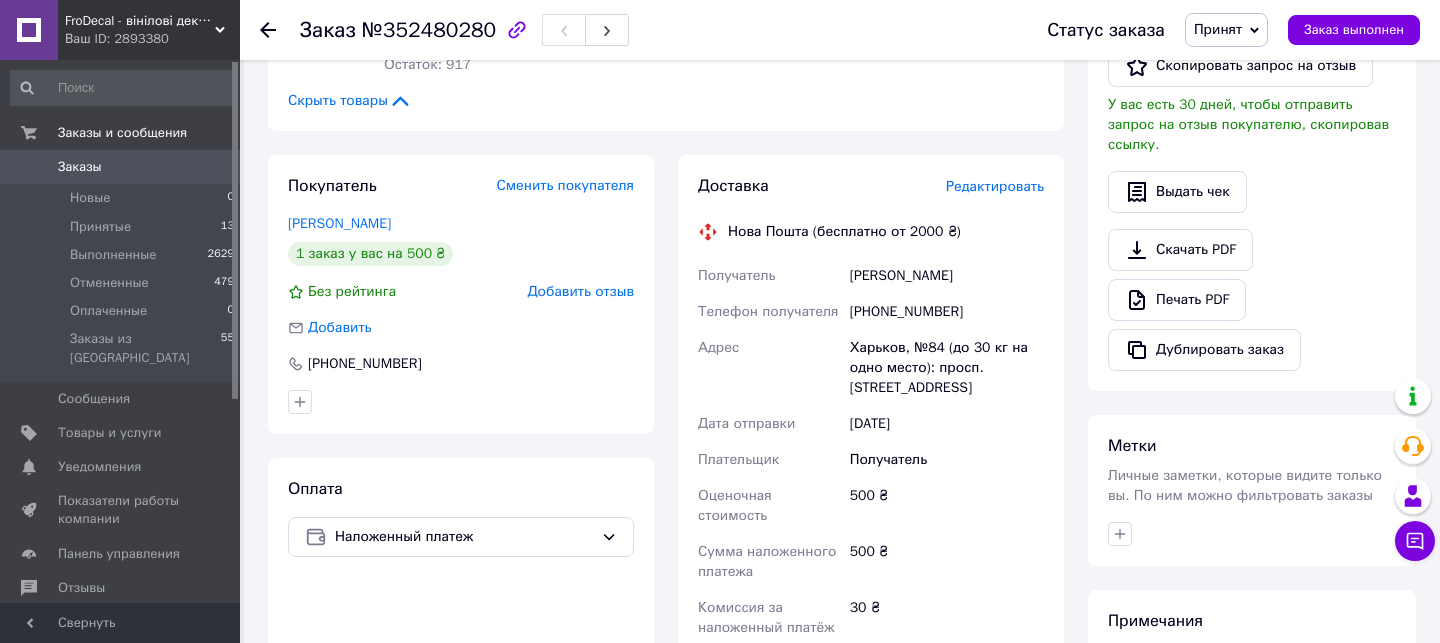 scroll, scrollTop: 674, scrollLeft: 0, axis: vertical 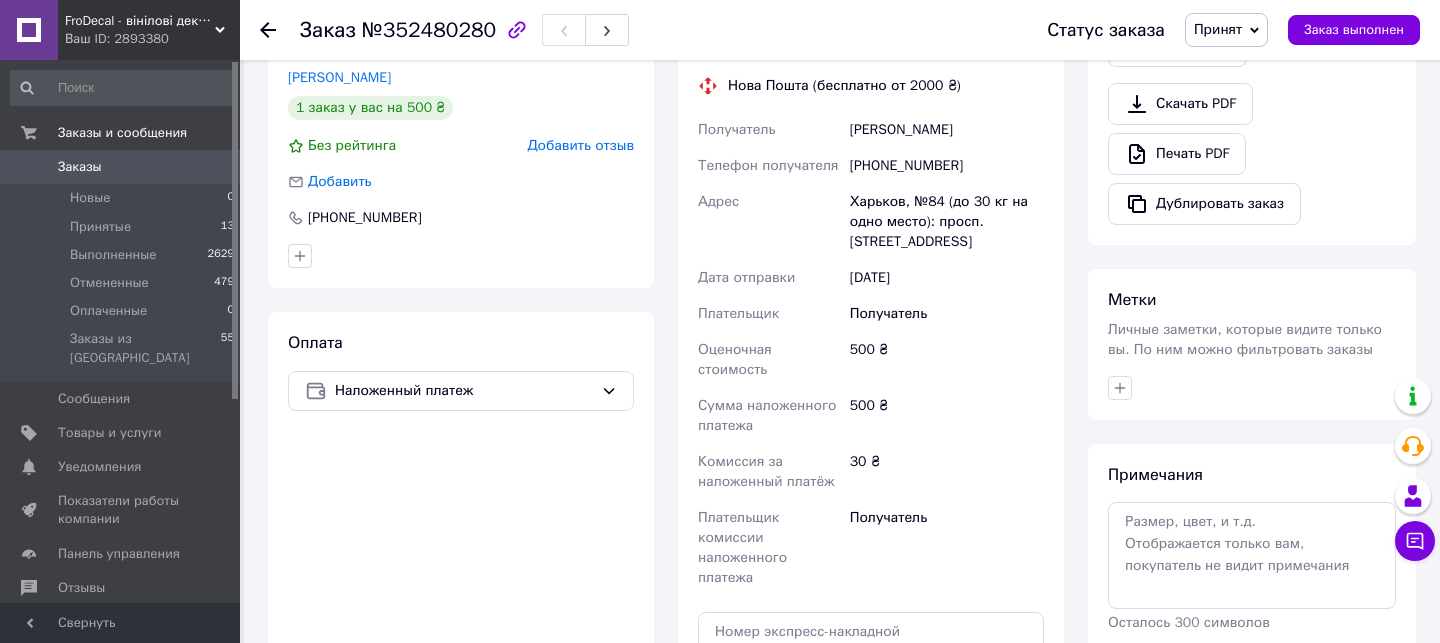 drag, startPoint x: 851, startPoint y: 129, endPoint x: 963, endPoint y: 252, distance: 166.35204 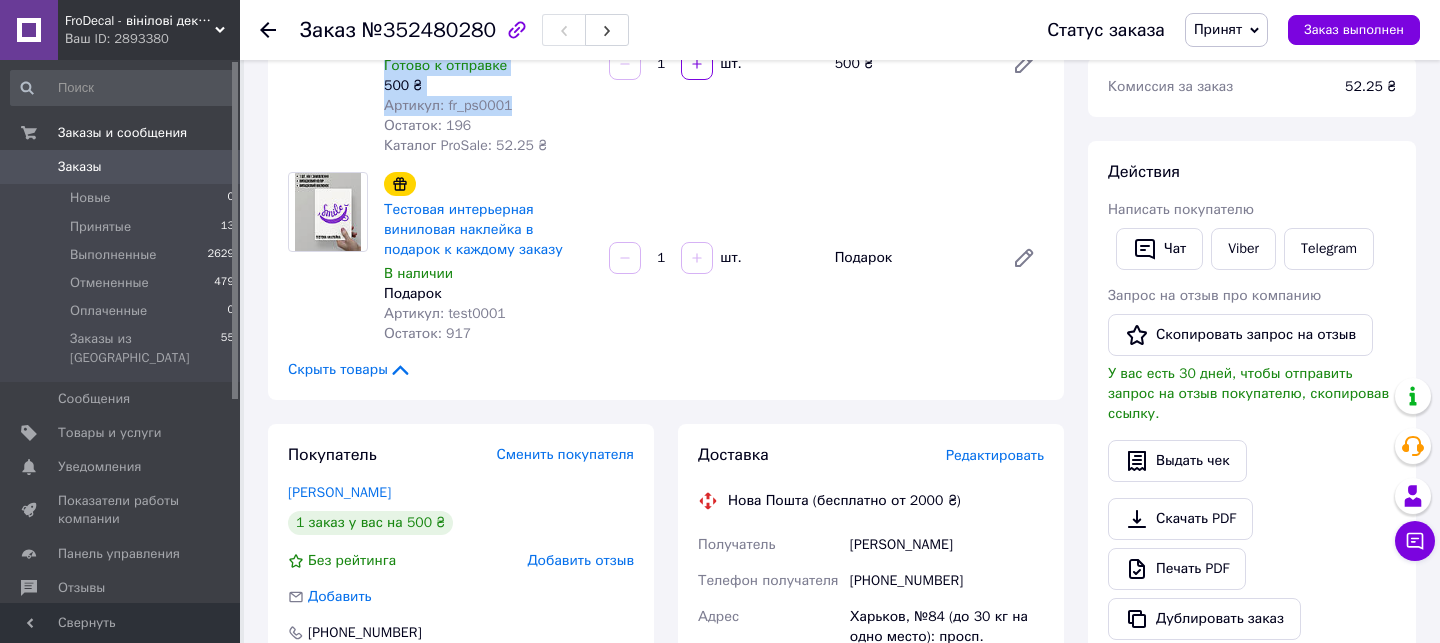 scroll, scrollTop: 0, scrollLeft: 0, axis: both 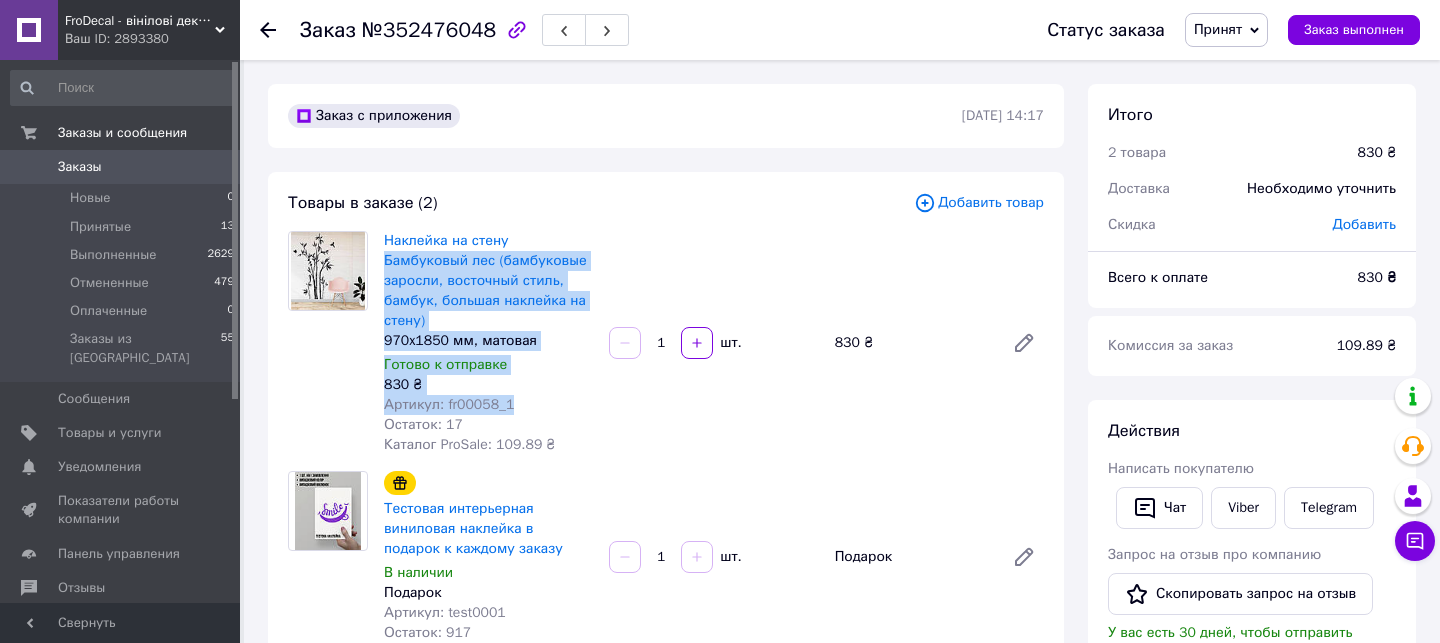 drag, startPoint x: 514, startPoint y: 405, endPoint x: 378, endPoint y: 257, distance: 200.99751 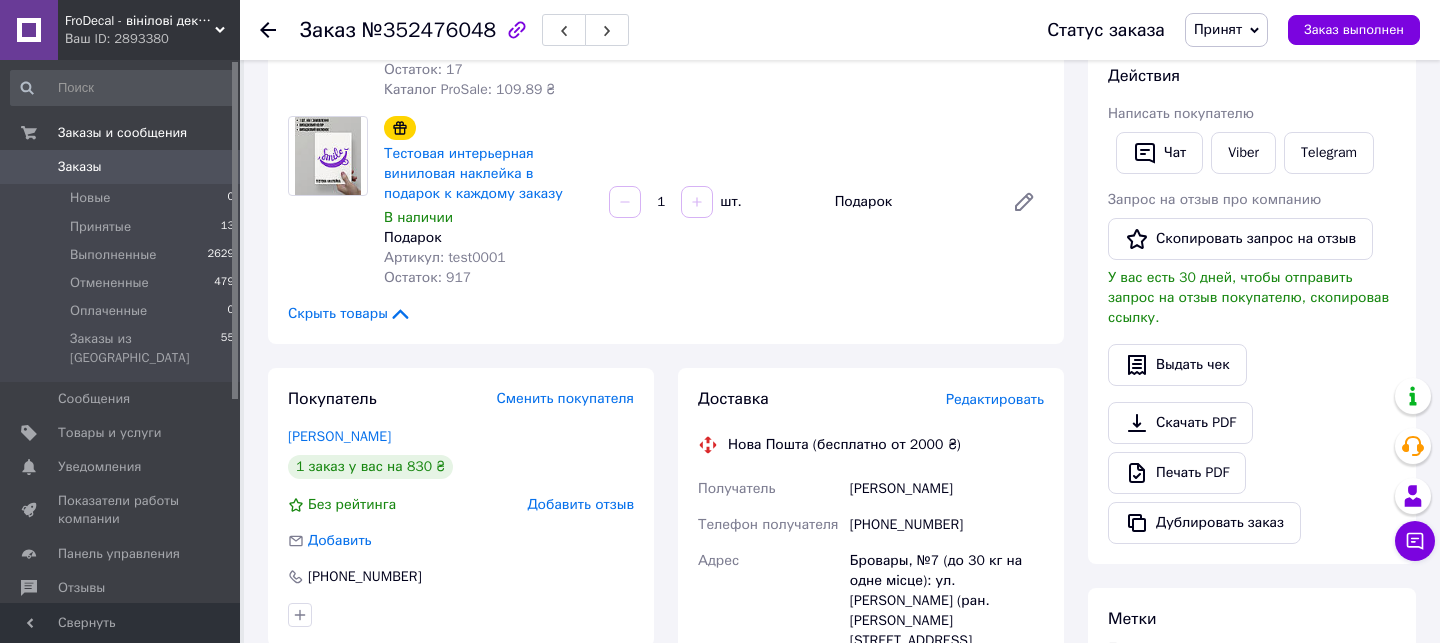 scroll, scrollTop: 624, scrollLeft: 0, axis: vertical 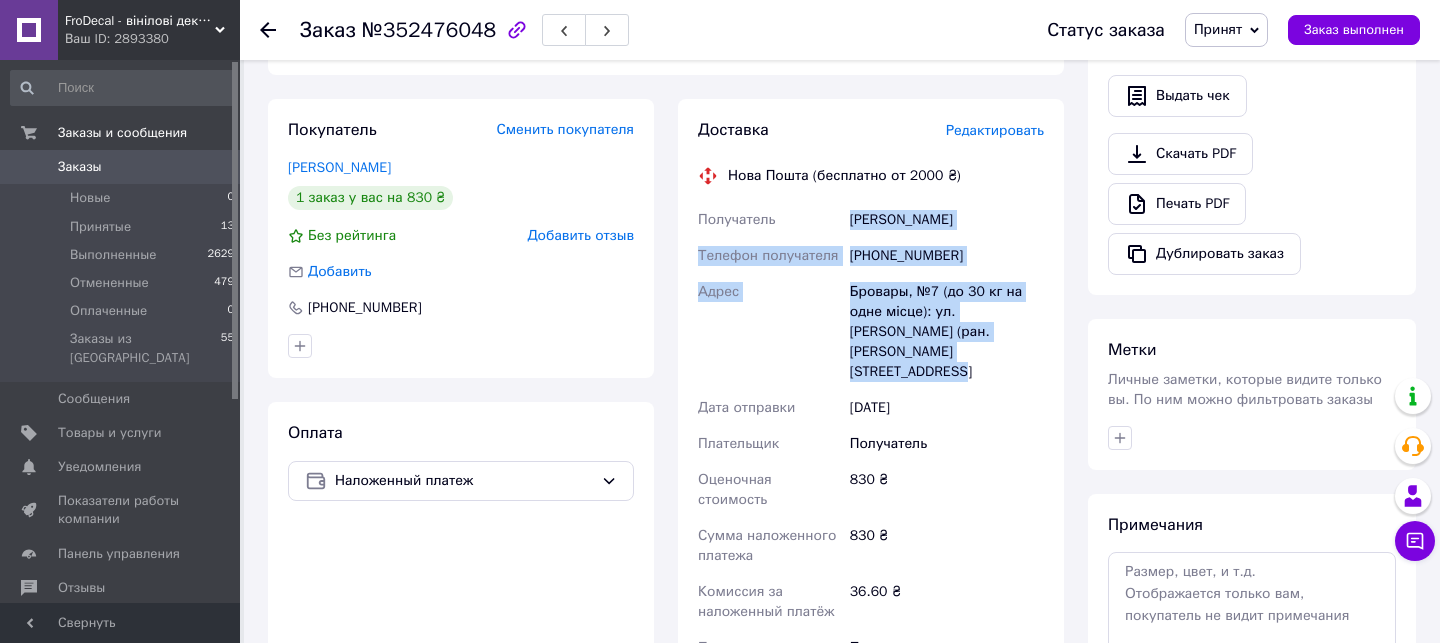 drag, startPoint x: 850, startPoint y: 219, endPoint x: 972, endPoint y: 351, distance: 179.74426 